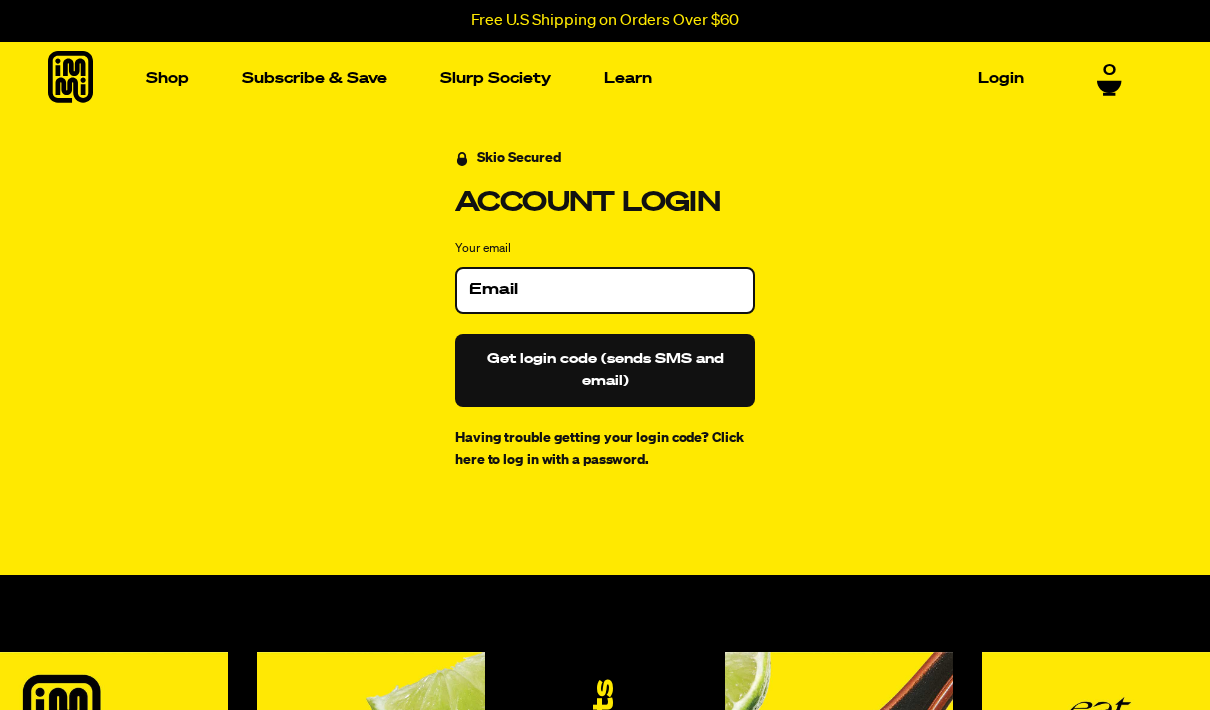 scroll, scrollTop: 0, scrollLeft: 0, axis: both 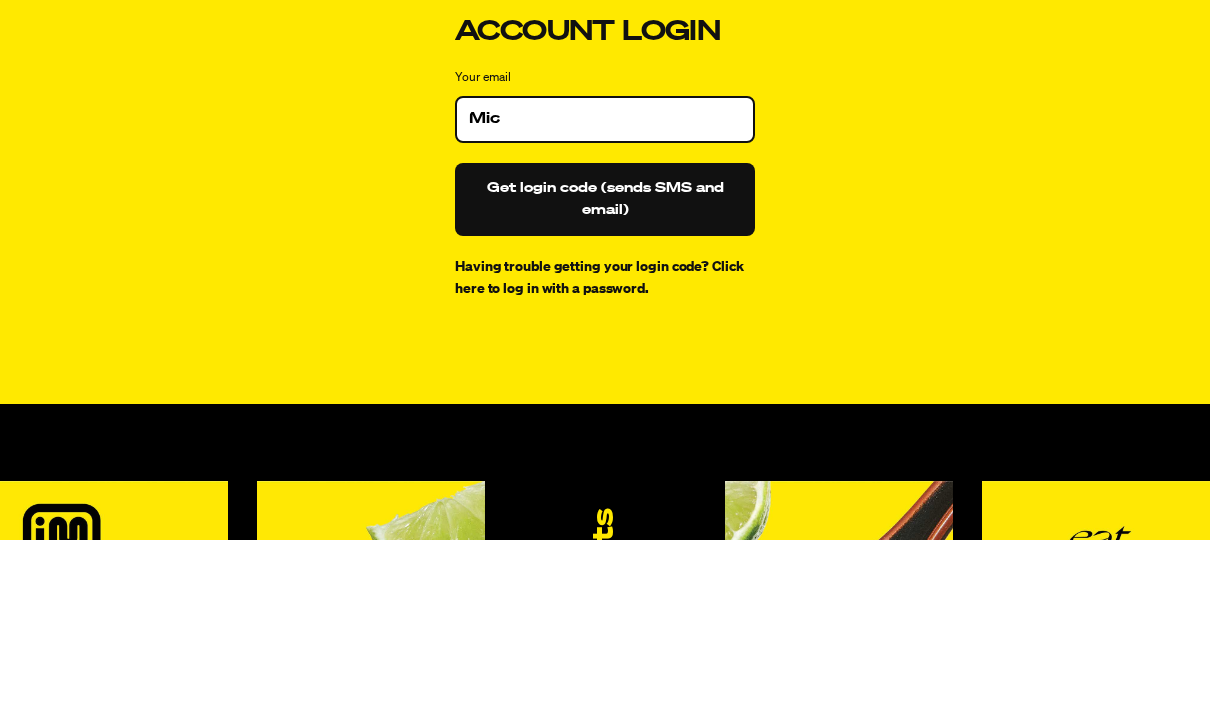 type on "[USERNAME]@example.com" 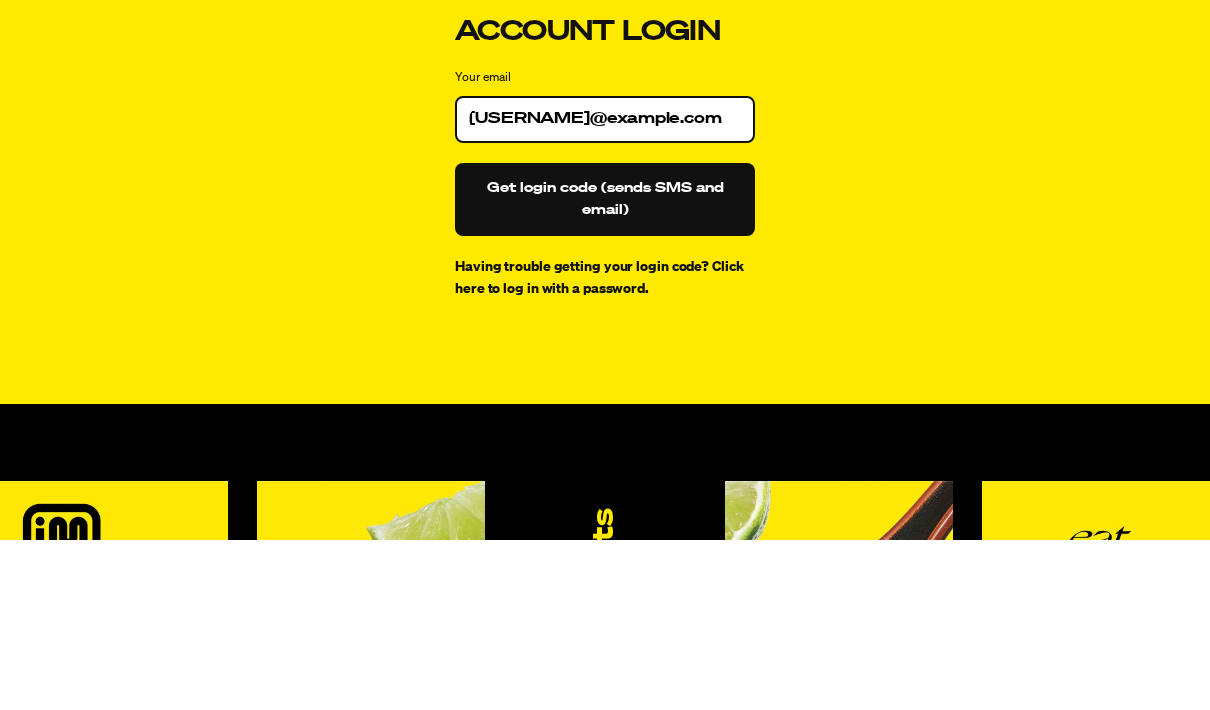 scroll, scrollTop: 171, scrollLeft: 0, axis: vertical 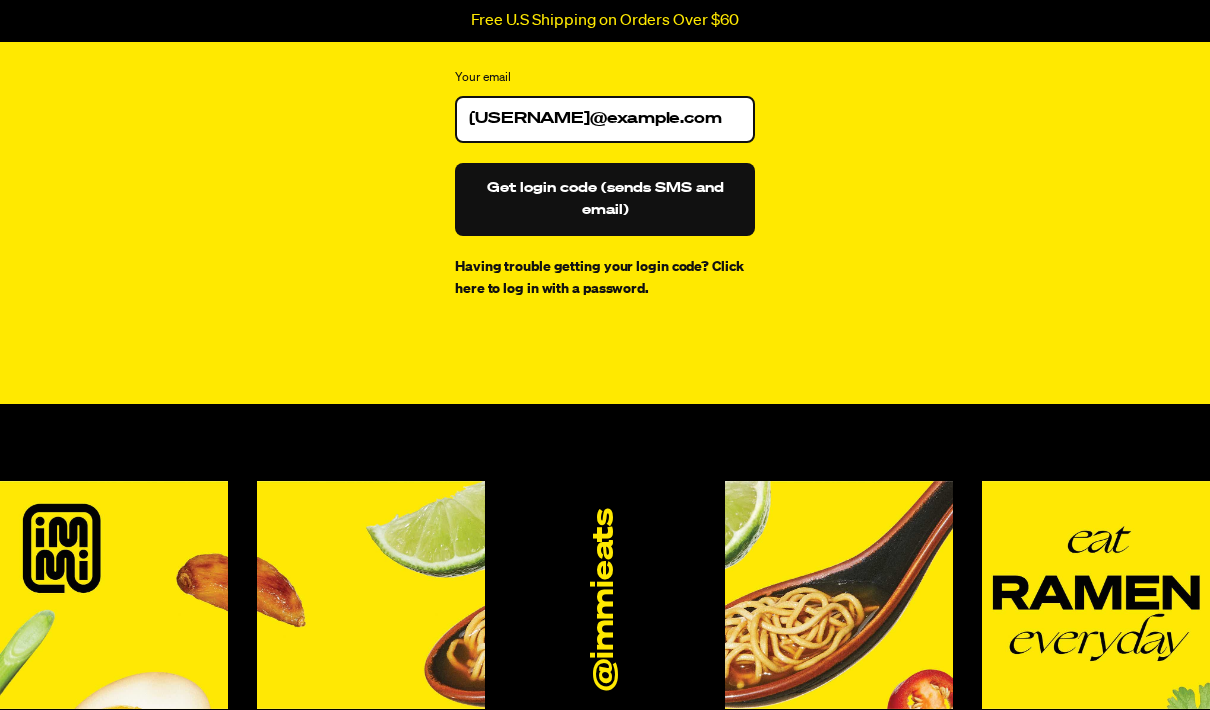 click on "Get login code (sends SMS and email)" at bounding box center (605, 199) 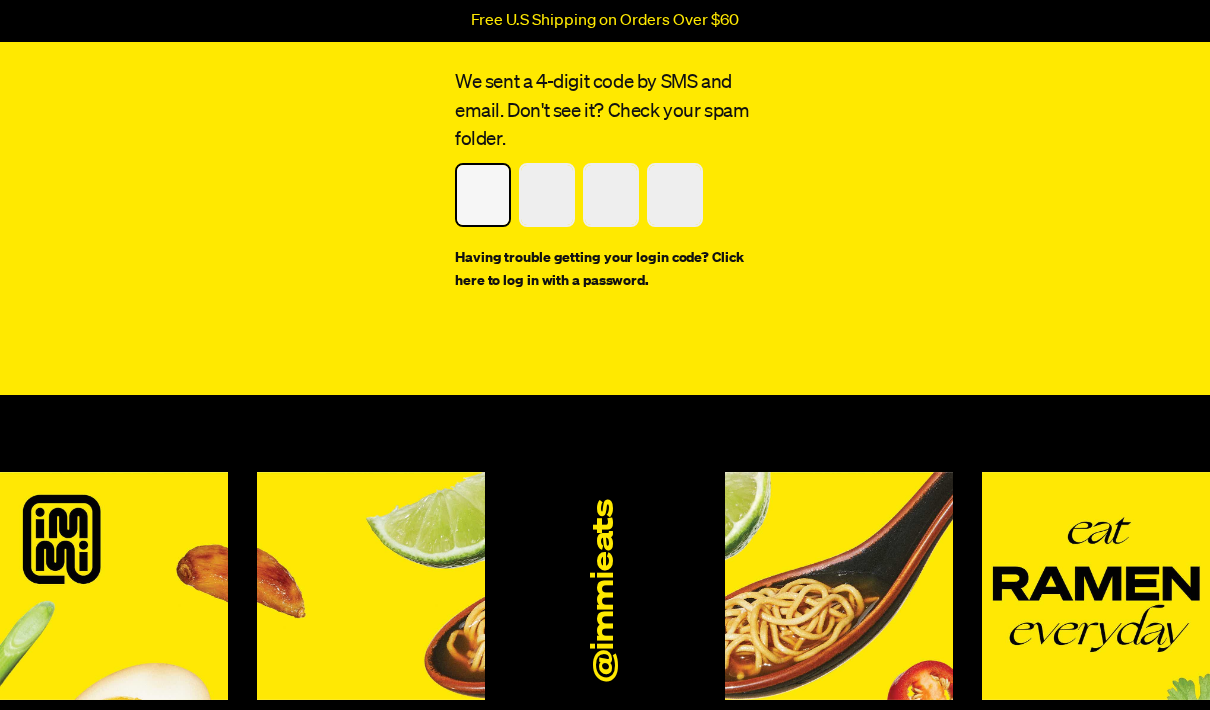 click at bounding box center (483, 195) 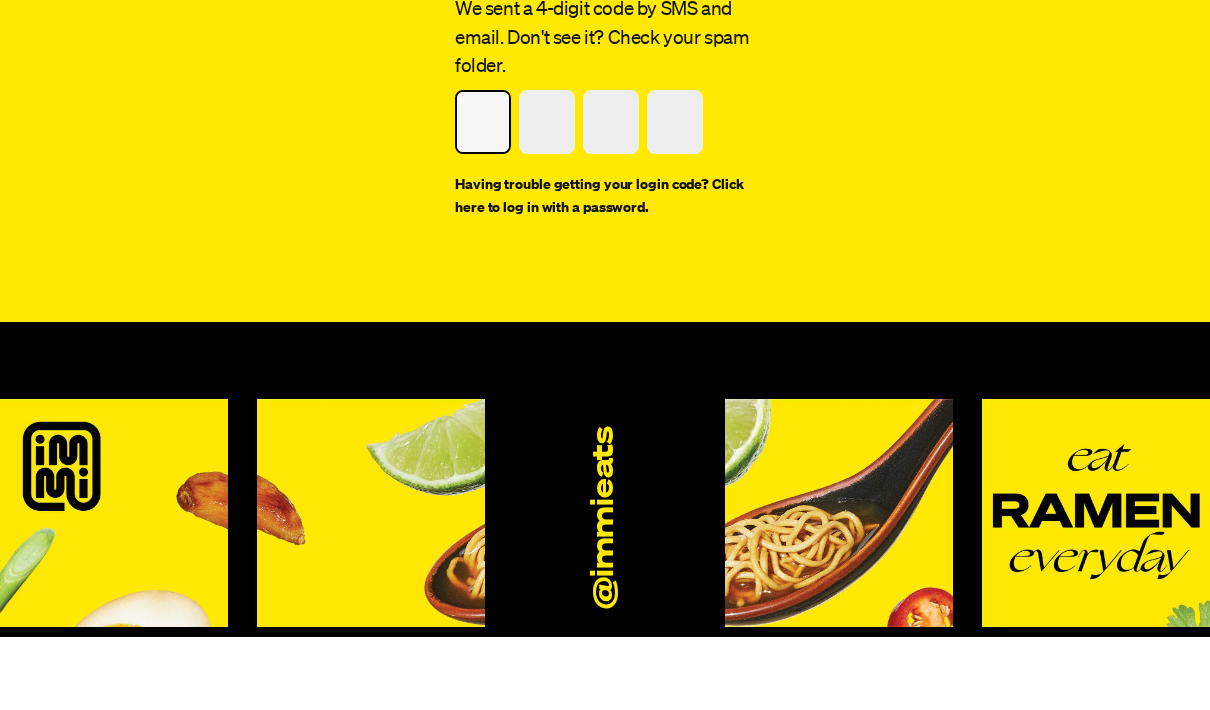 type on "1" 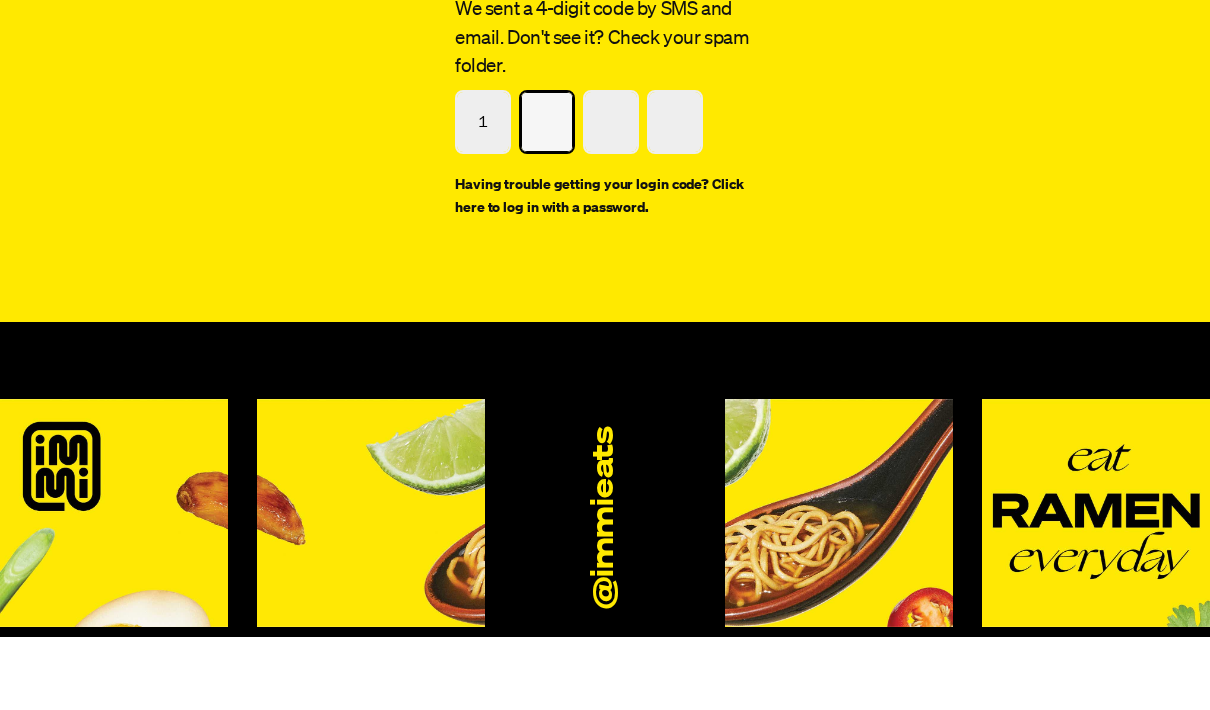 type on "4" 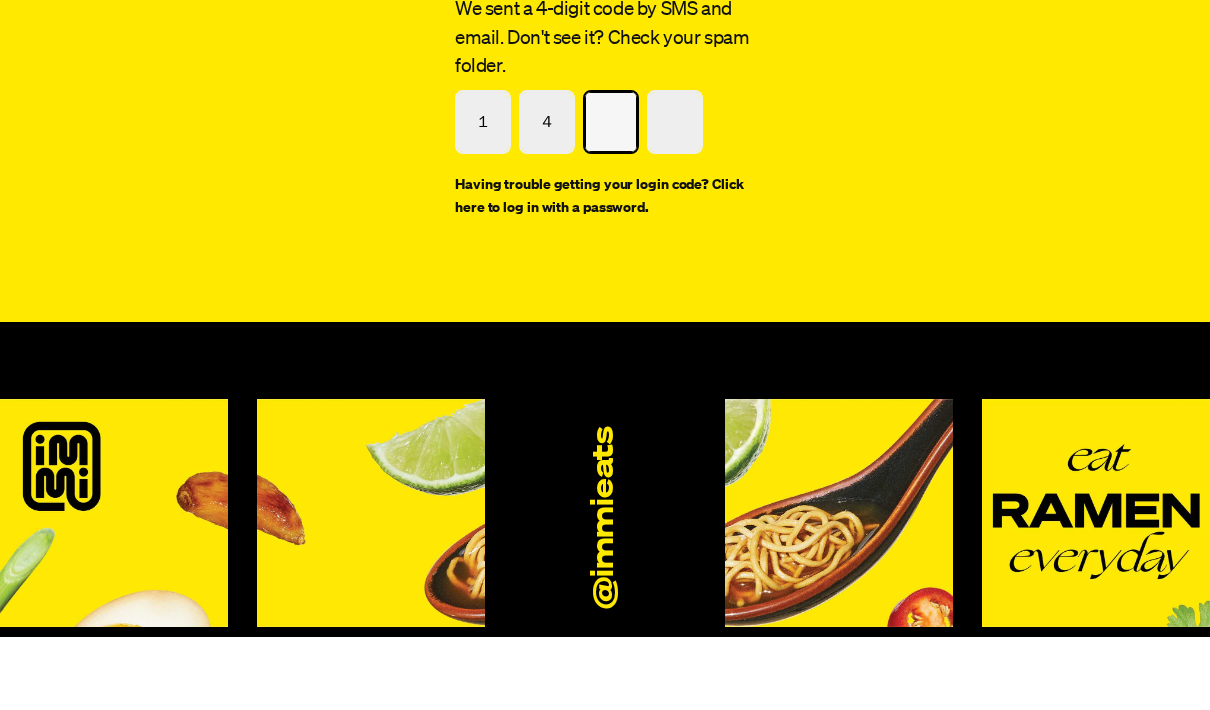 type on "5" 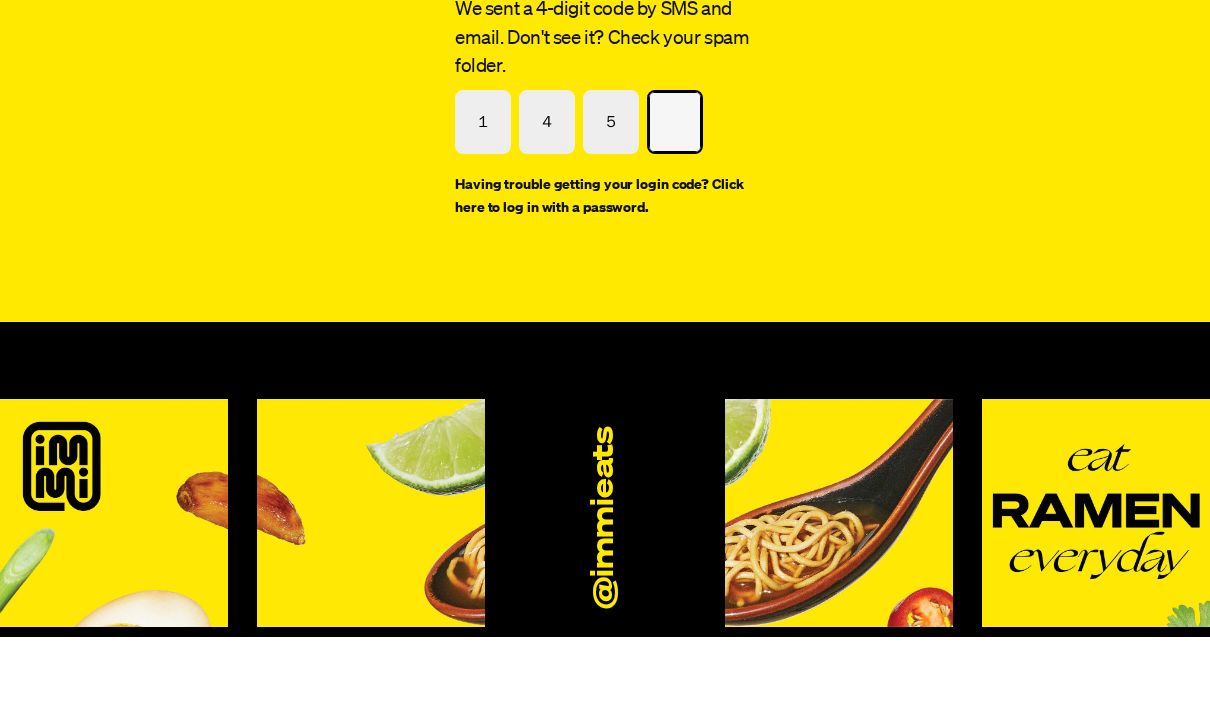 type on "6" 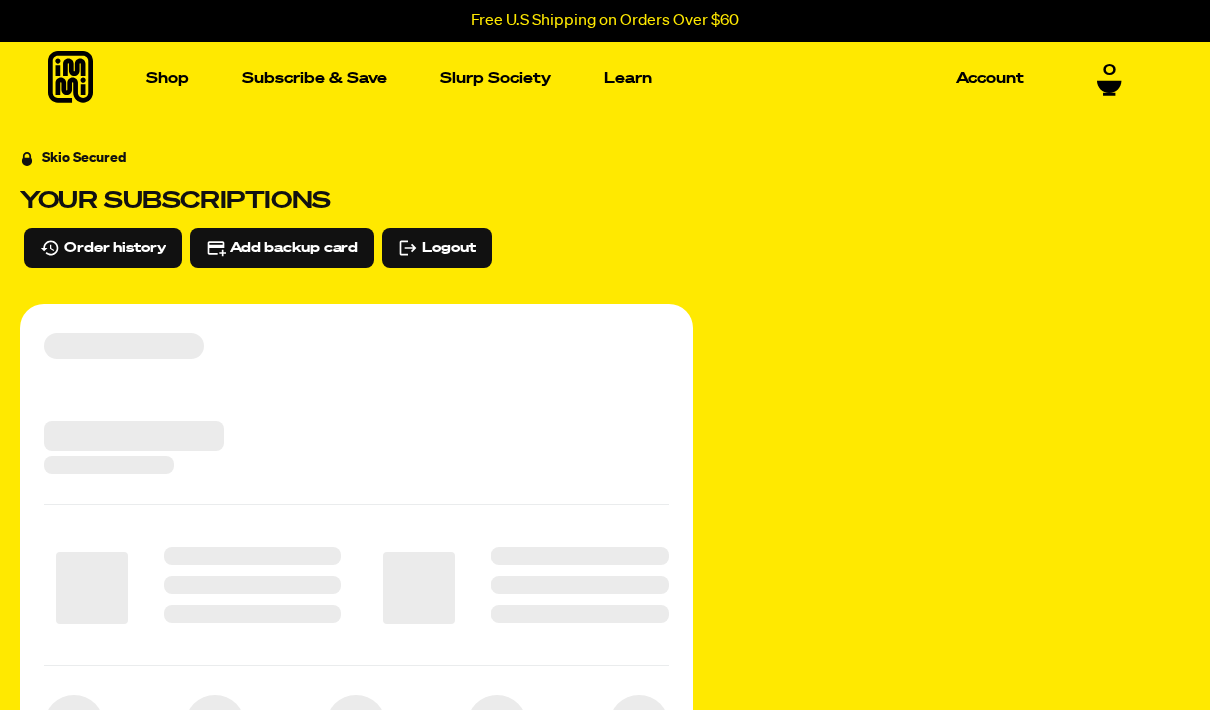 scroll, scrollTop: 0, scrollLeft: 0, axis: both 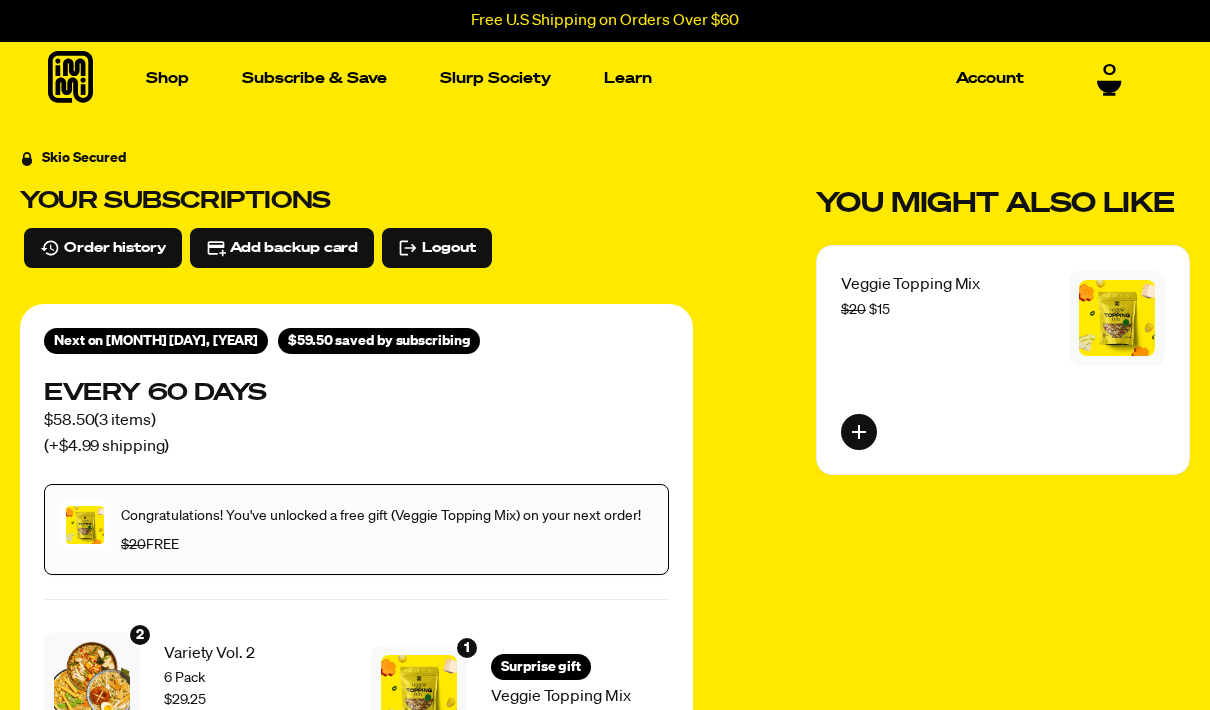 click on "Add backup card" at bounding box center [294, 248] 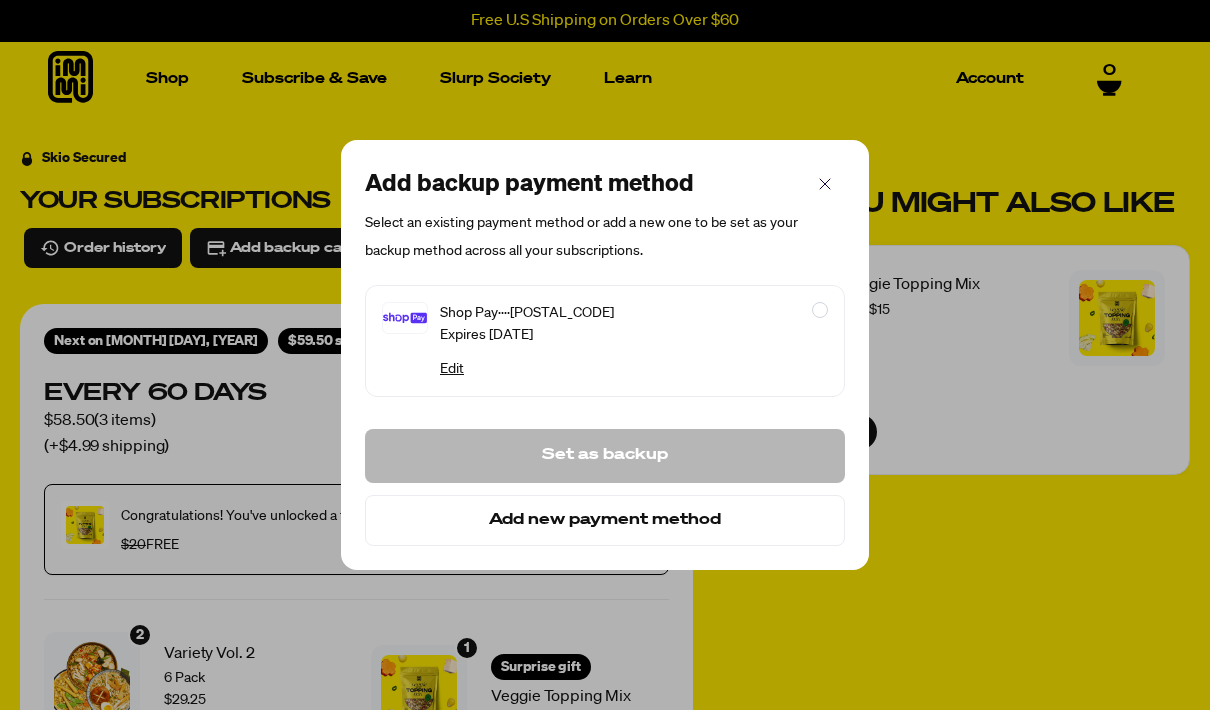 click on "Add new payment method" at bounding box center [605, 521] 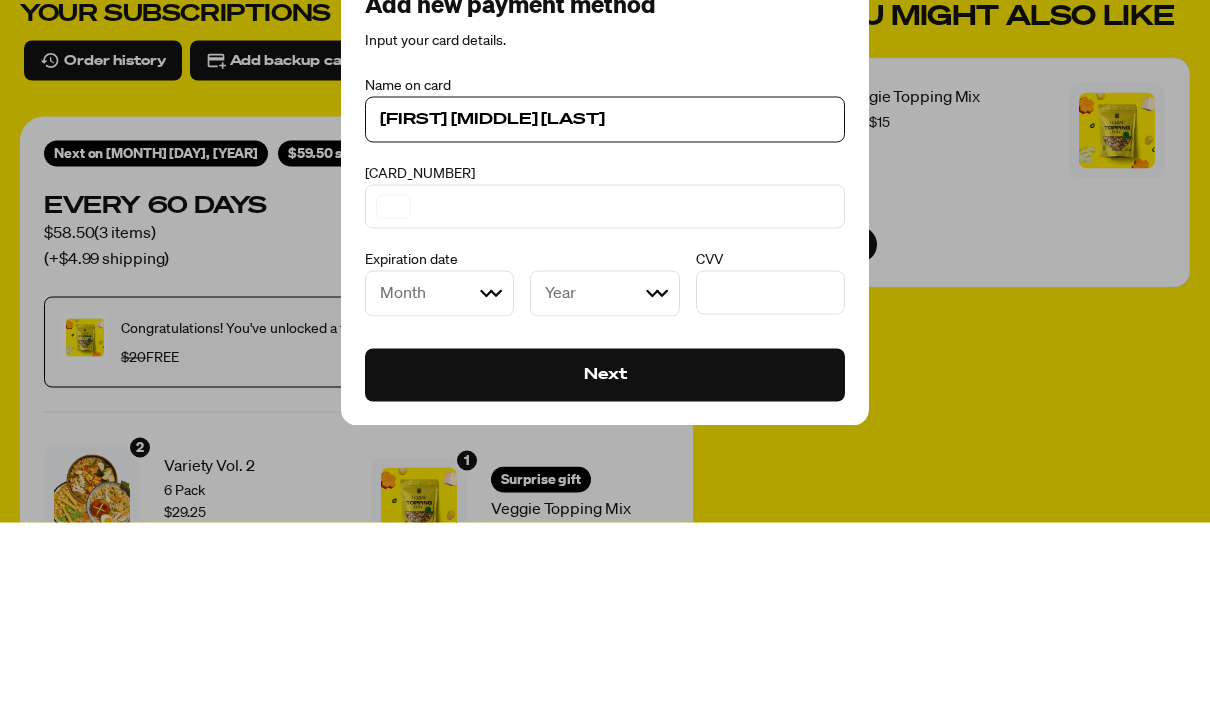 type on "Michael T Reilly" 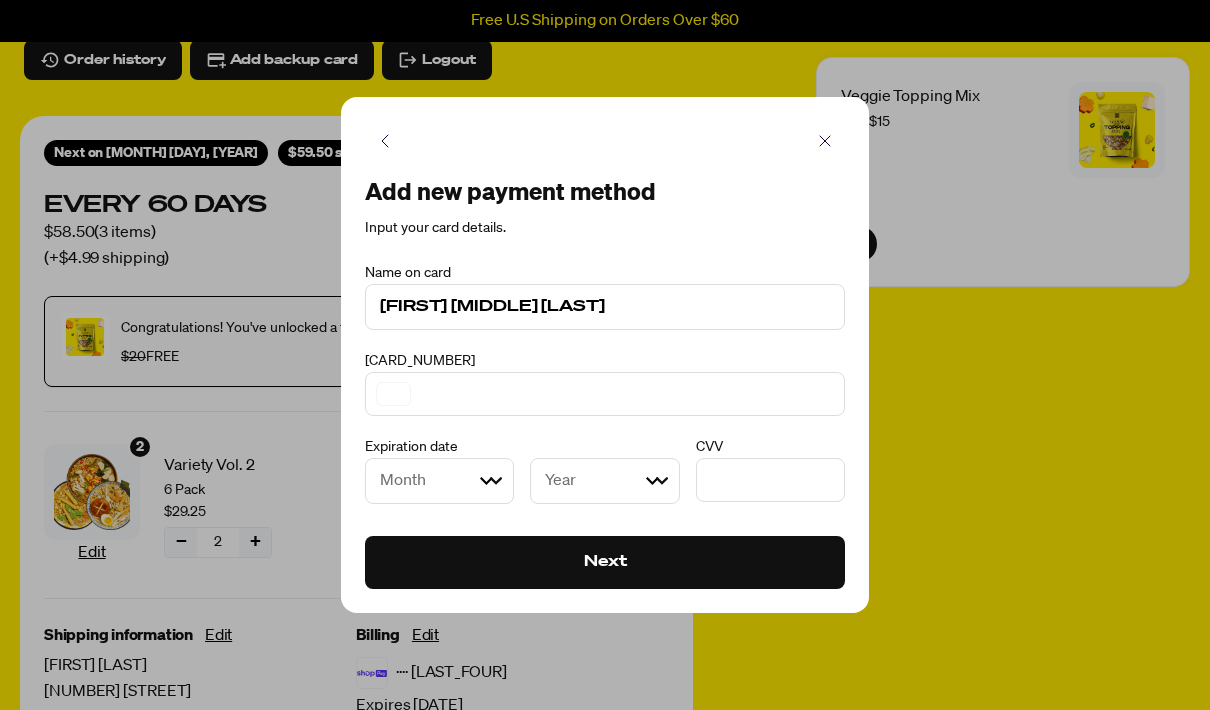 scroll, scrollTop: 187, scrollLeft: 0, axis: vertical 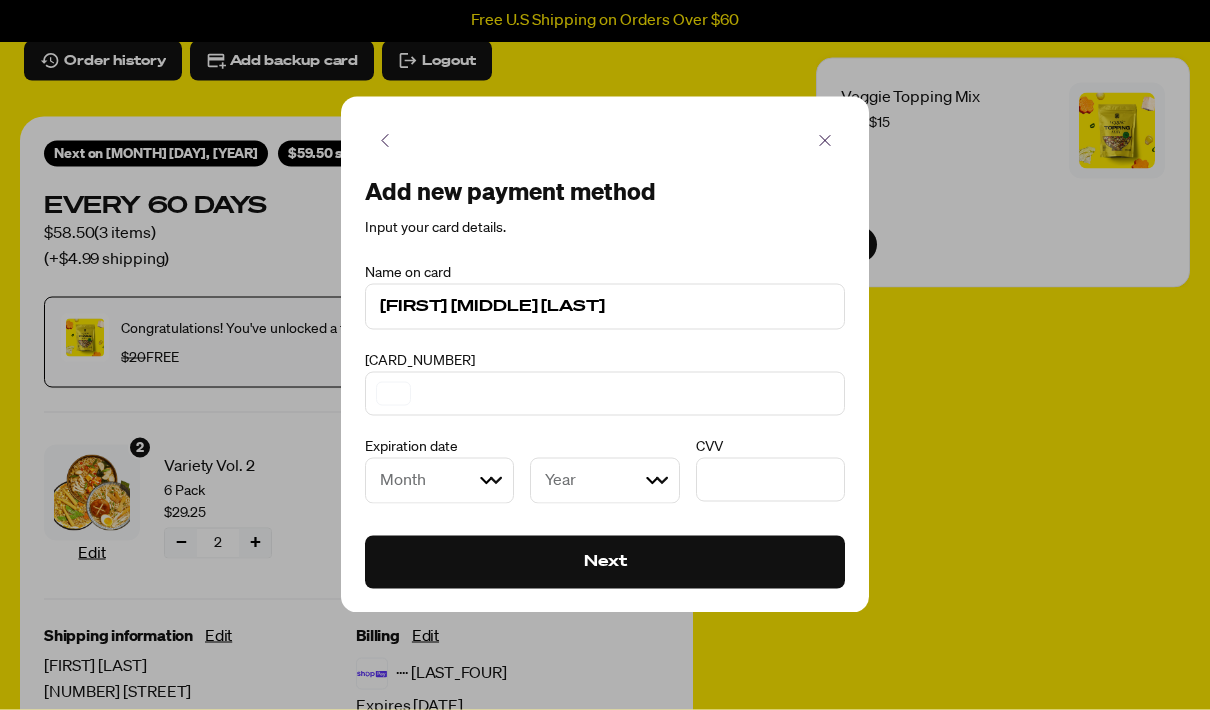 select on "04" 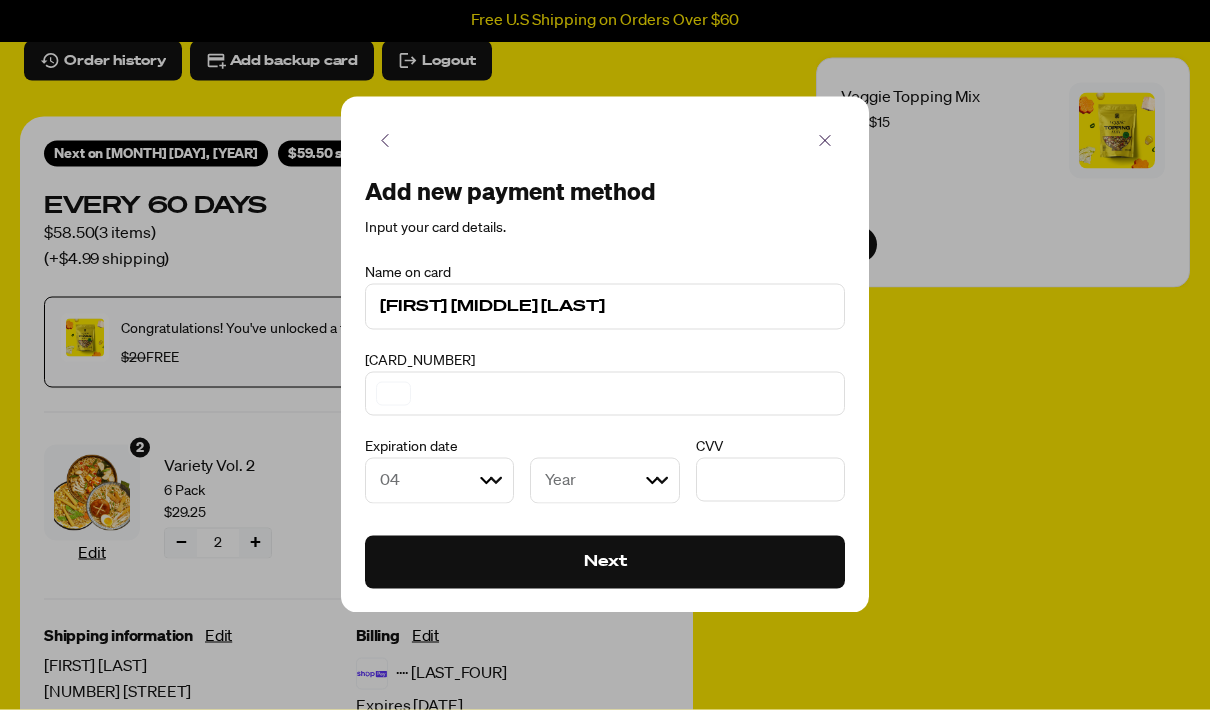 select on "2030" 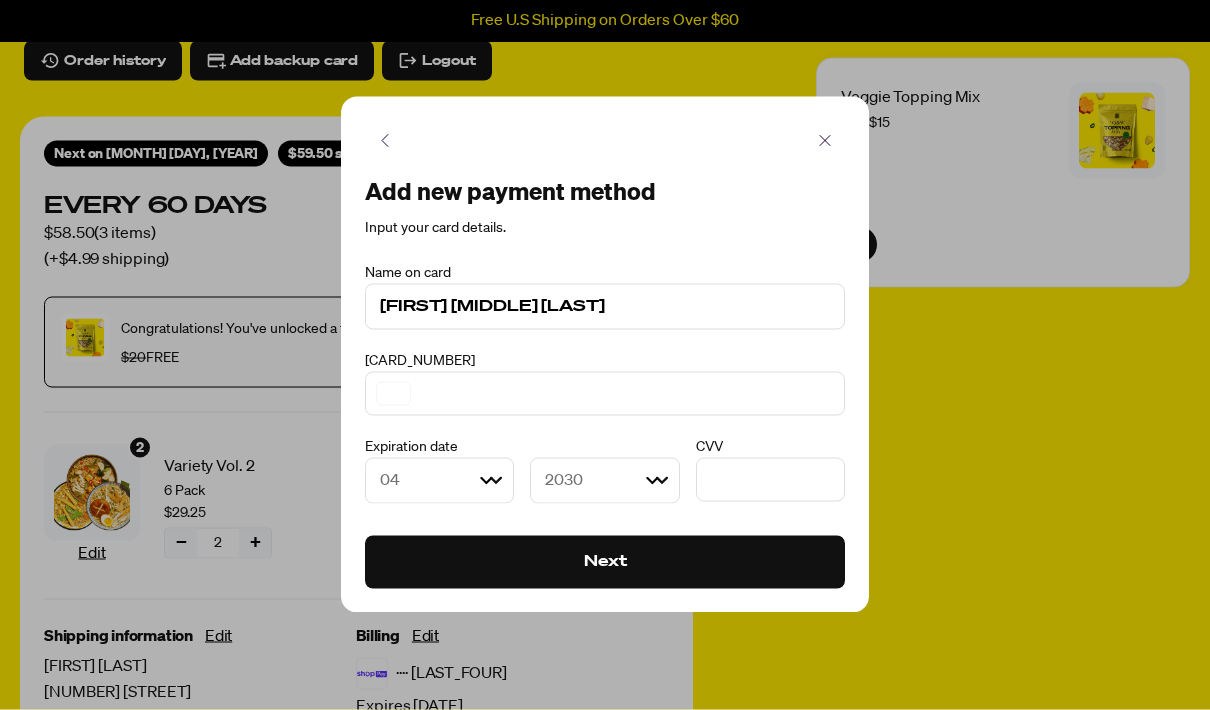 scroll, scrollTop: 188, scrollLeft: 0, axis: vertical 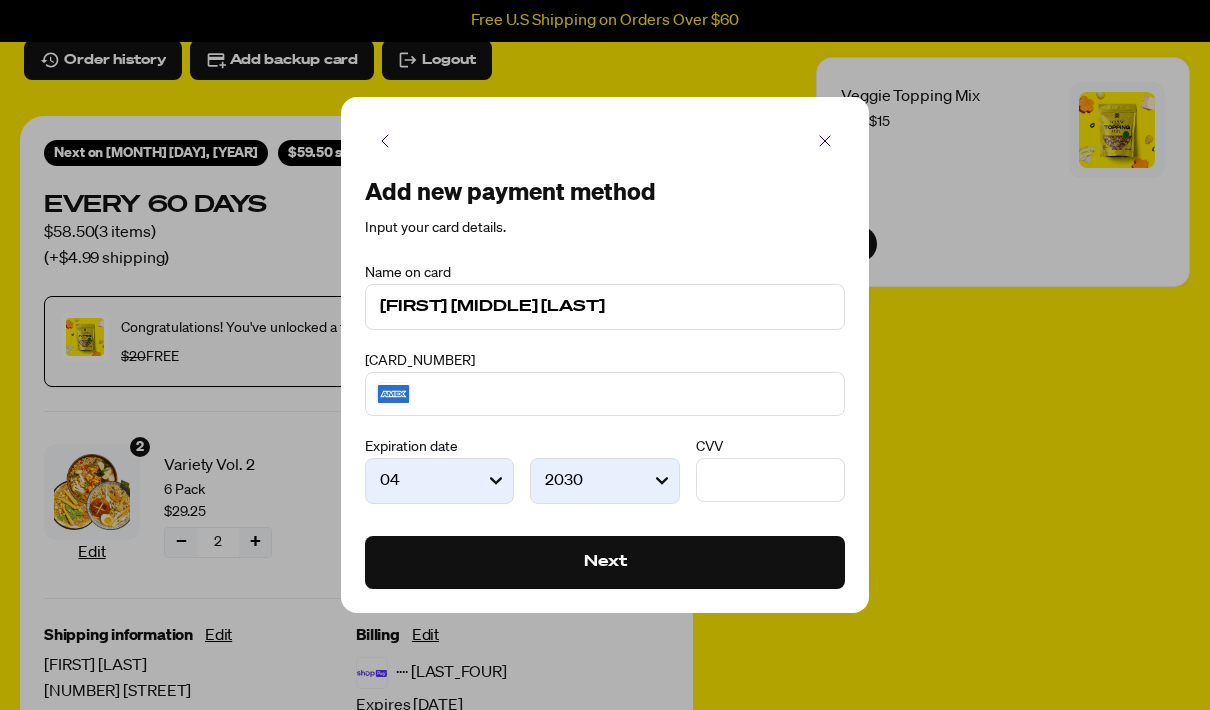 click on "Next" at bounding box center (605, 563) 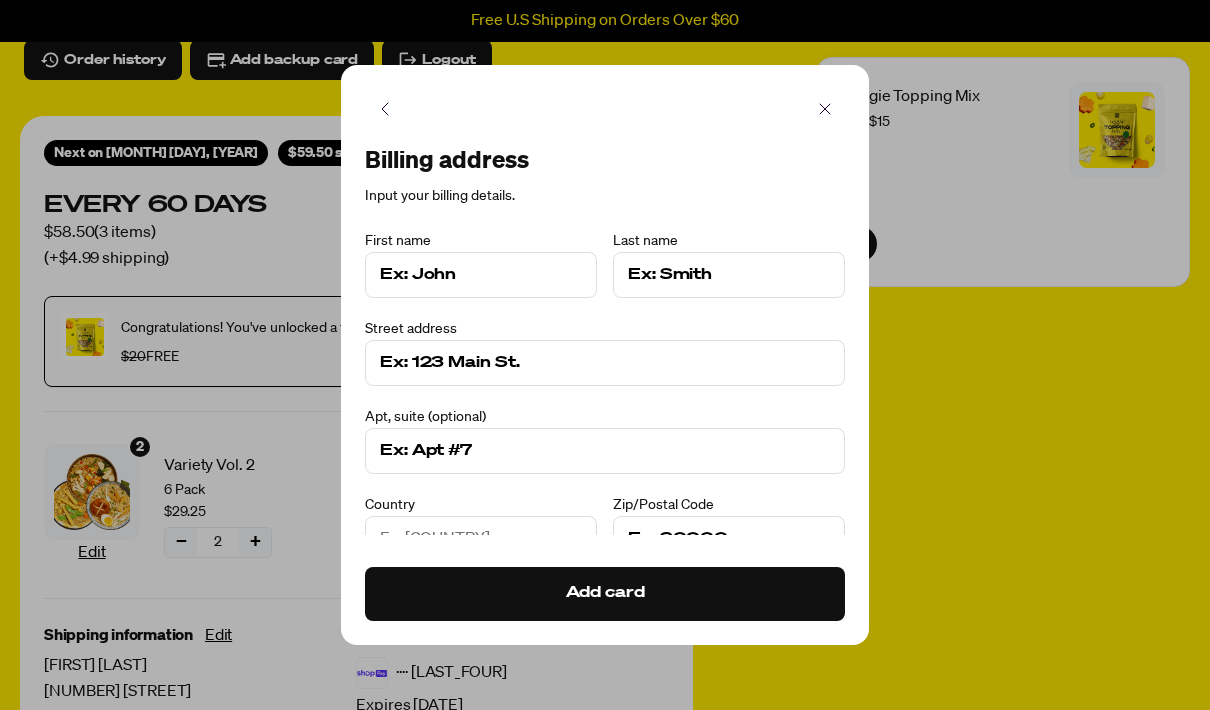 click at bounding box center (481, 275) 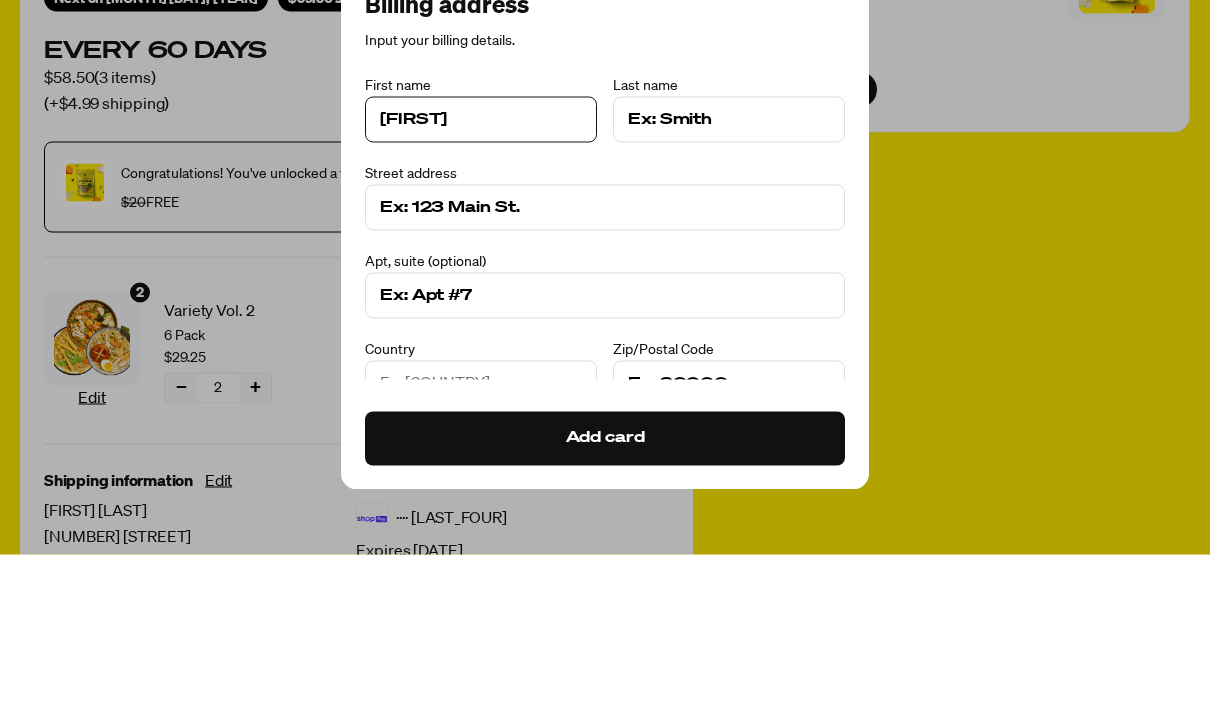 type on "Michael" 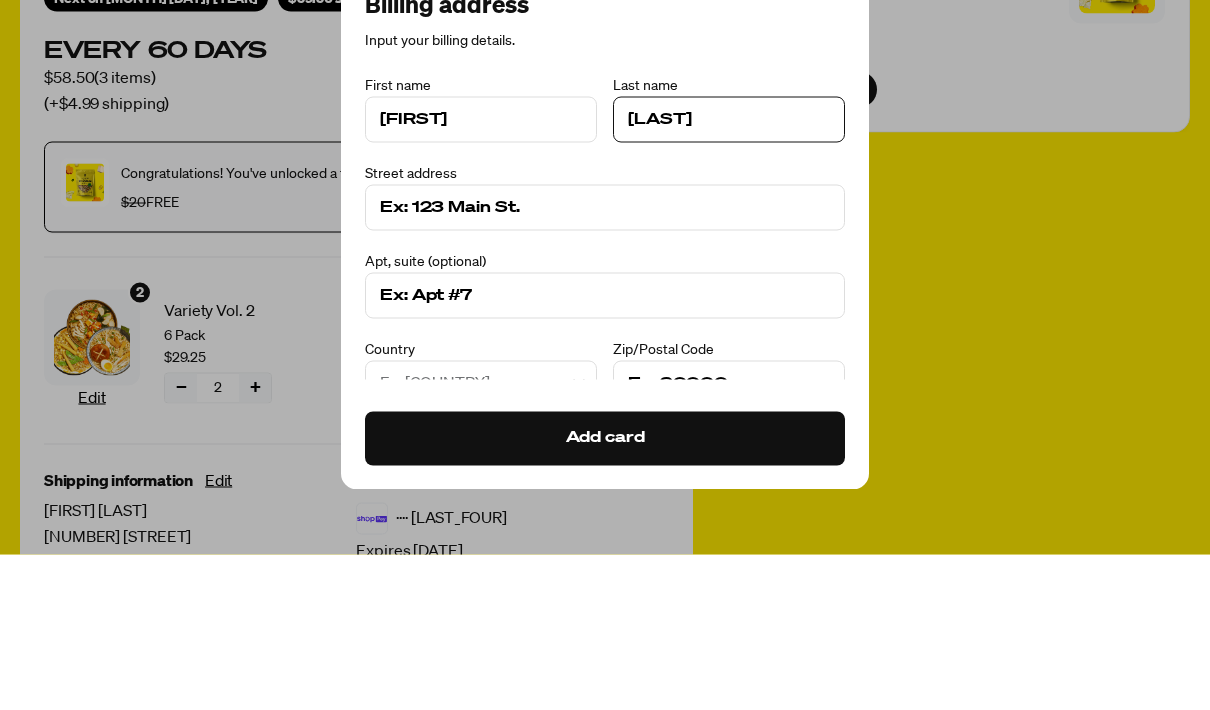 type on "Reilly" 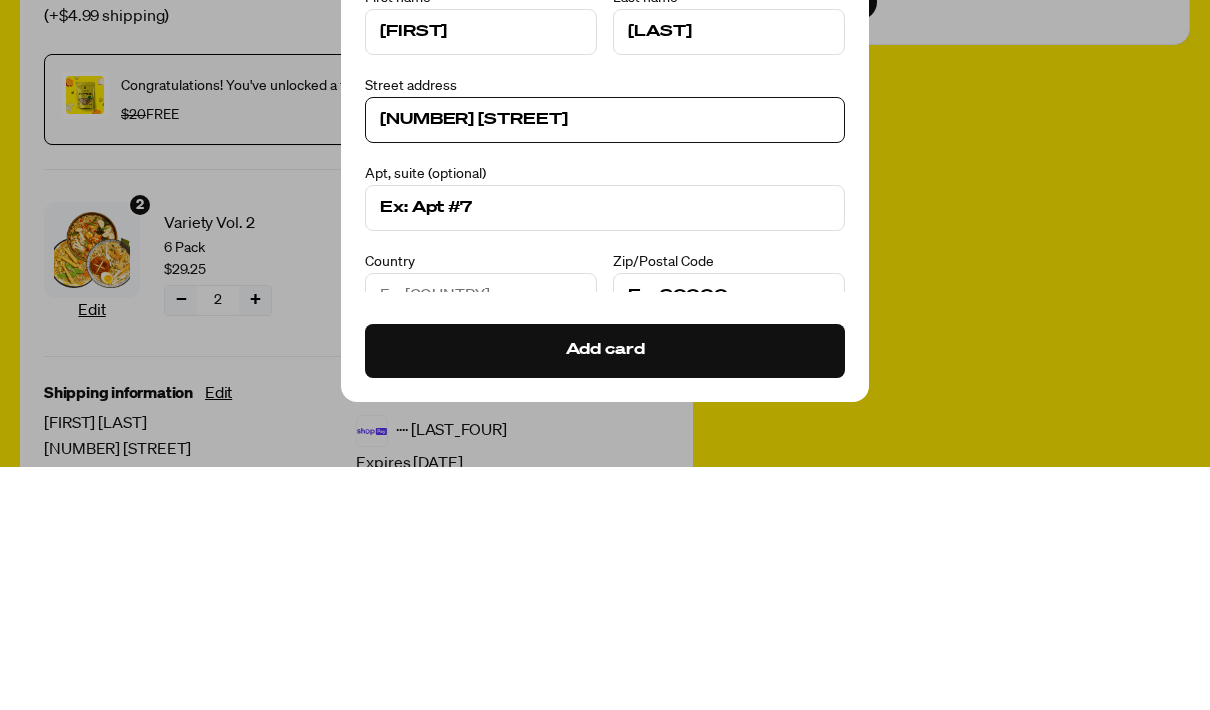 scroll, scrollTop: 431, scrollLeft: 0, axis: vertical 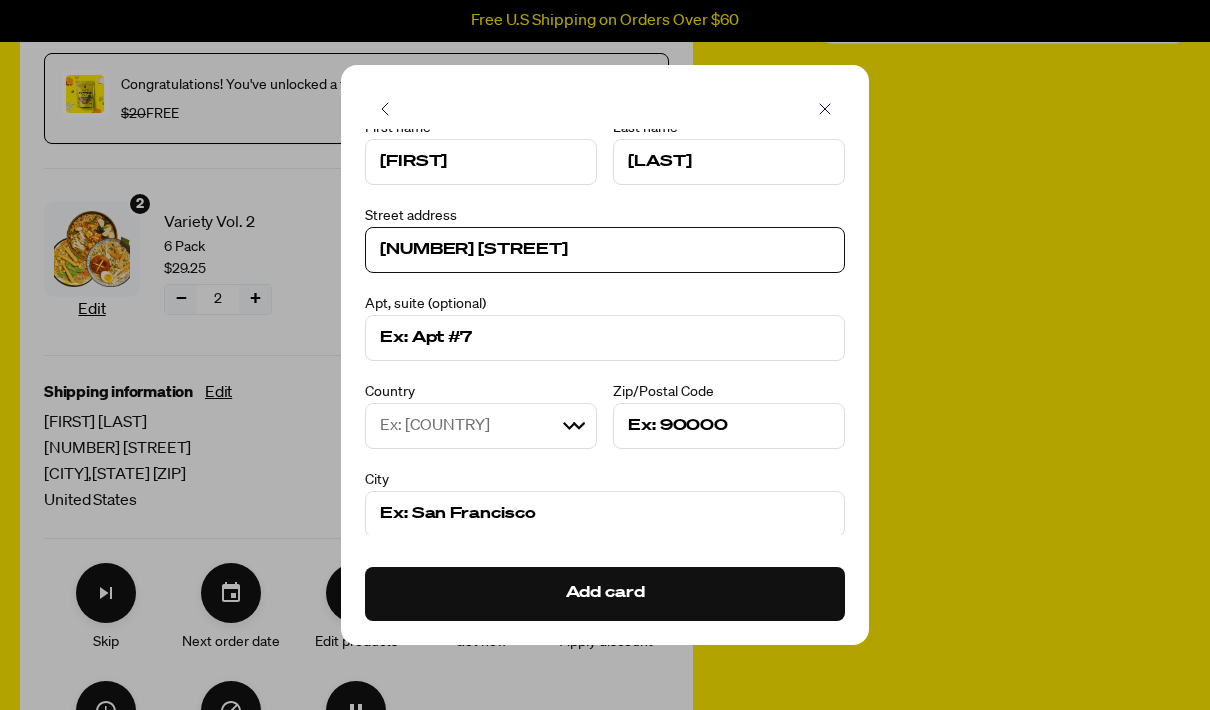 type on "4442 Mar Escarpa" 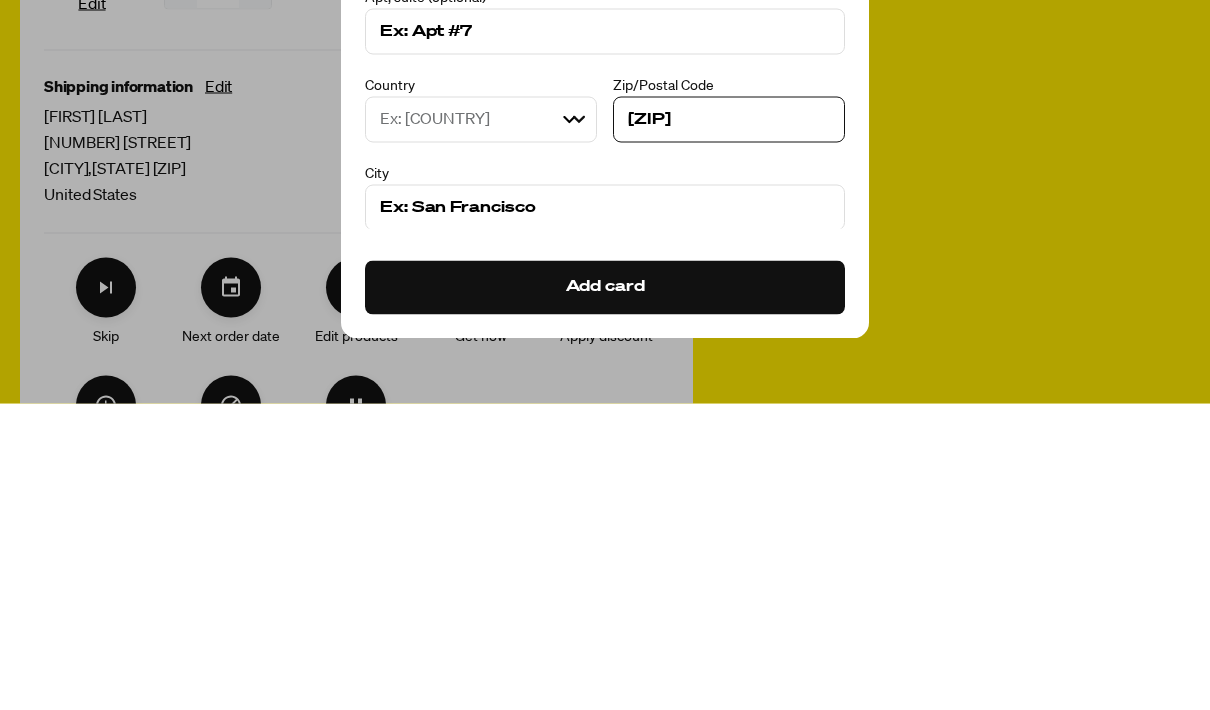 scroll, scrollTop: 737, scrollLeft: 0, axis: vertical 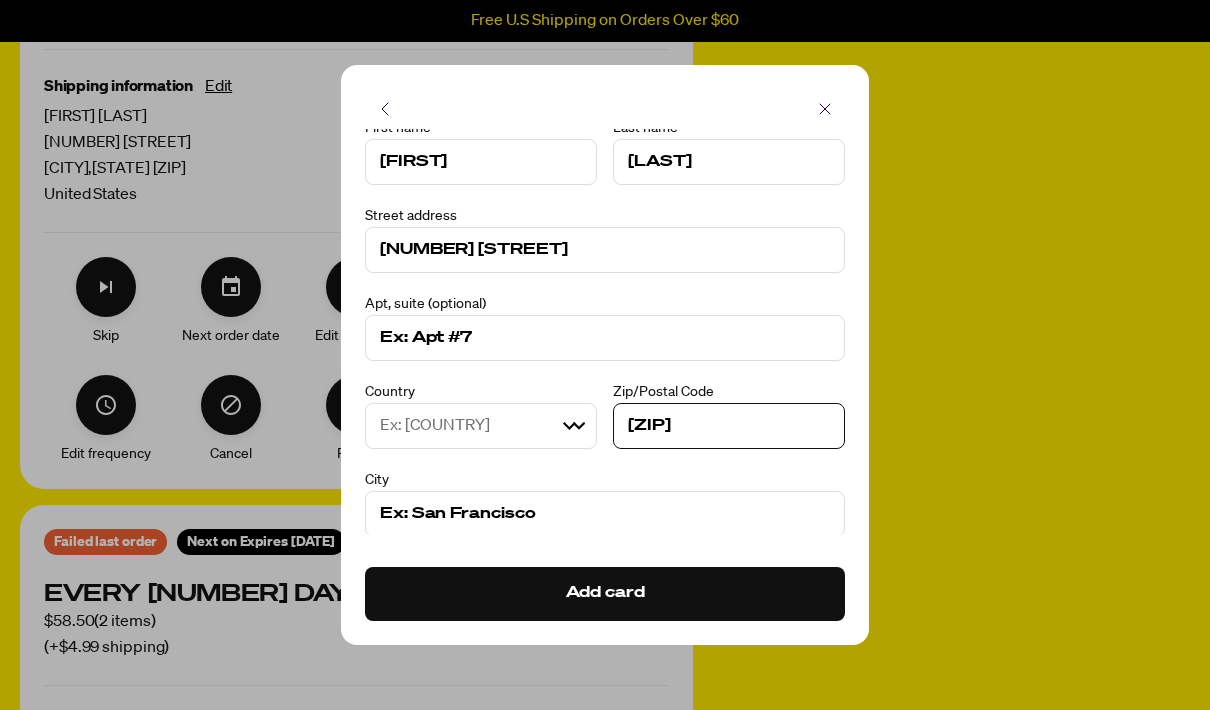 type on "92673" 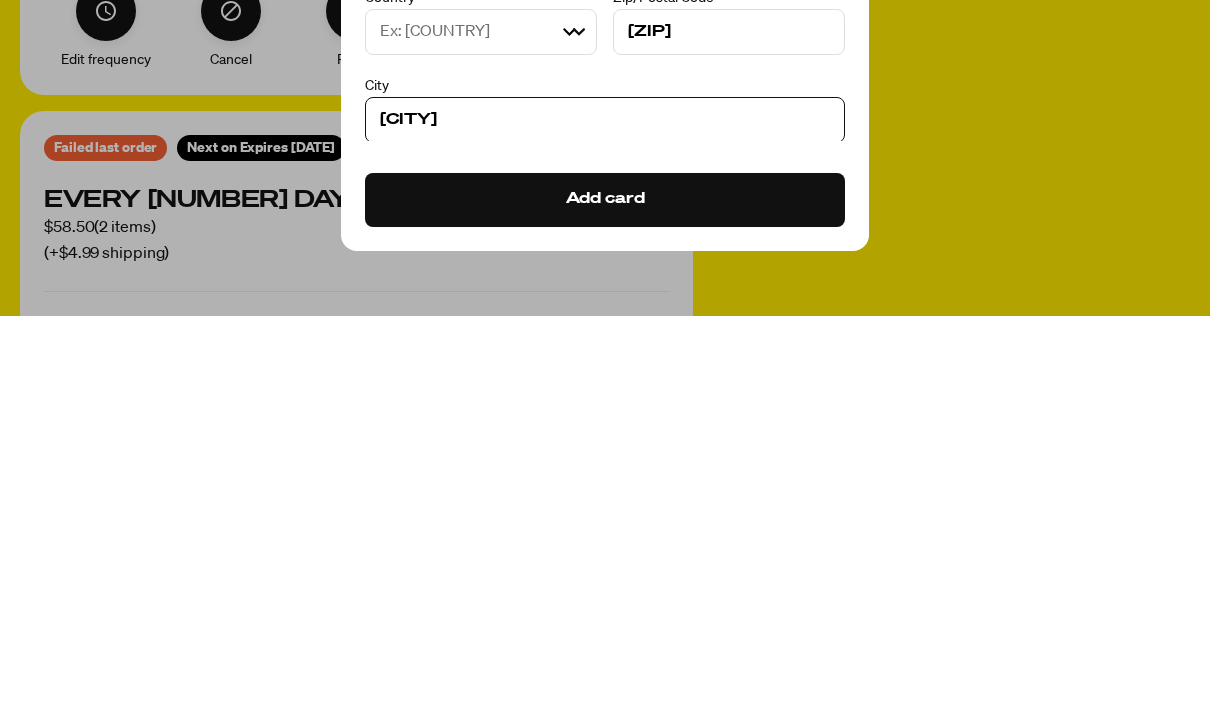 scroll, scrollTop: 1131, scrollLeft: 0, axis: vertical 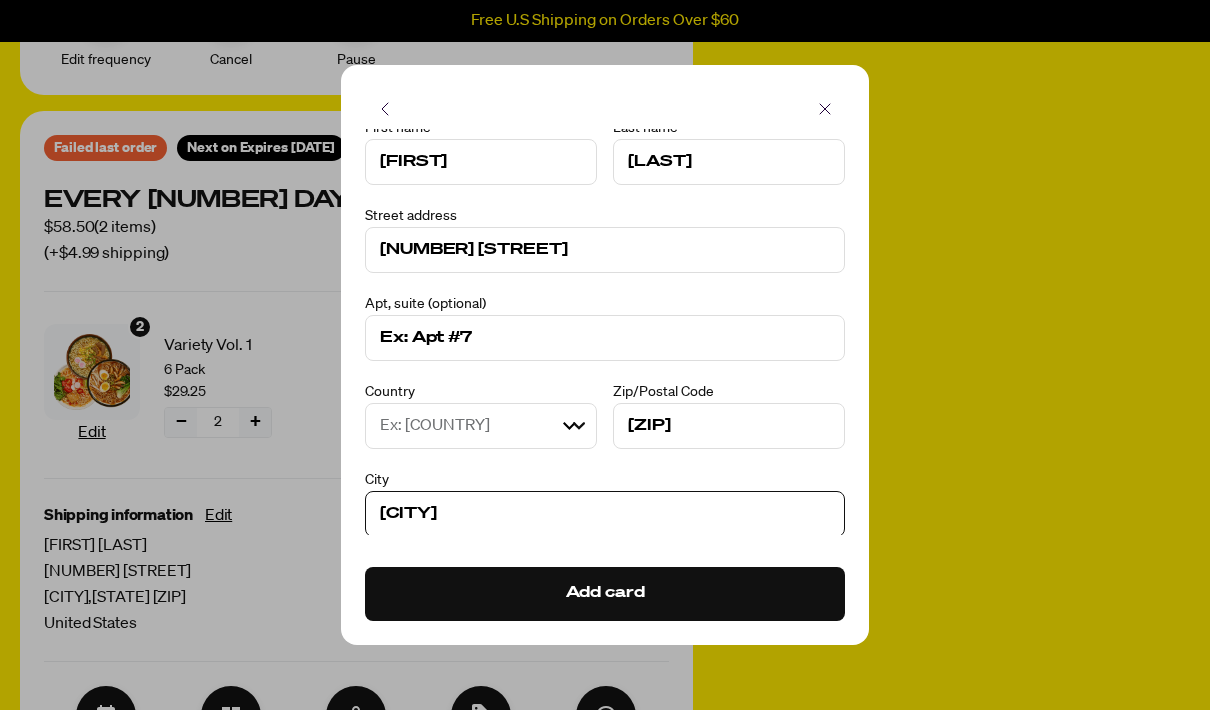type on "San Clemente" 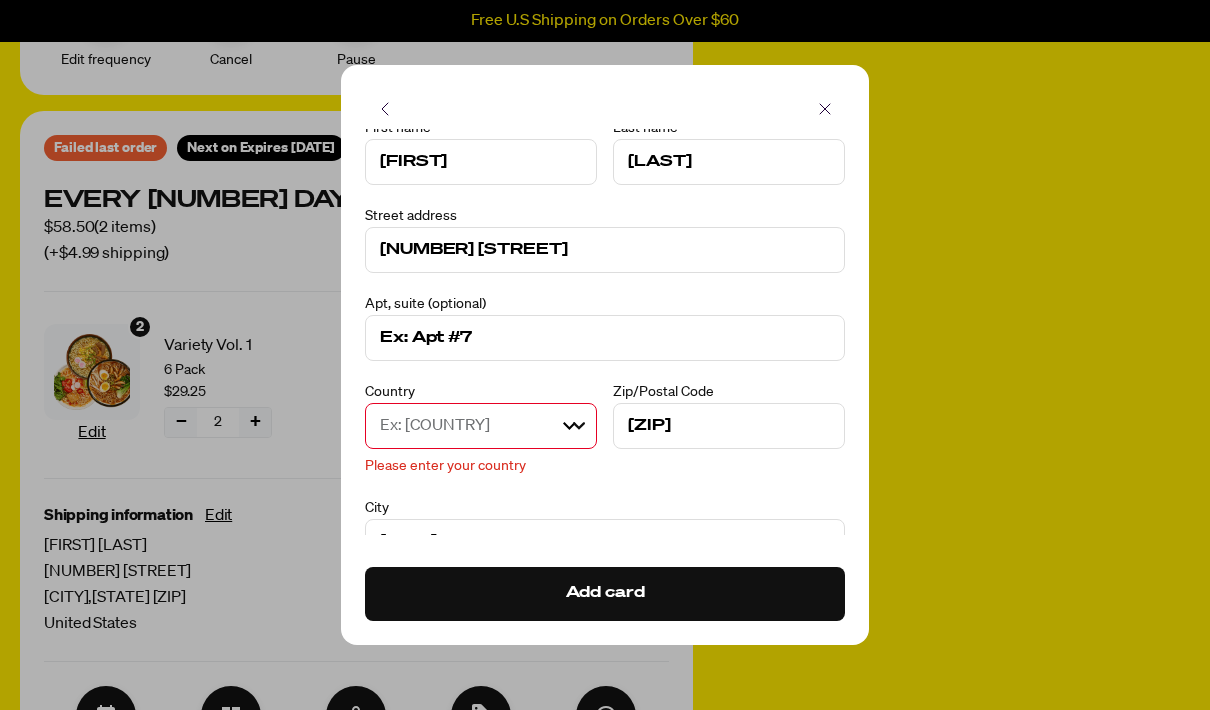 select on "United States" 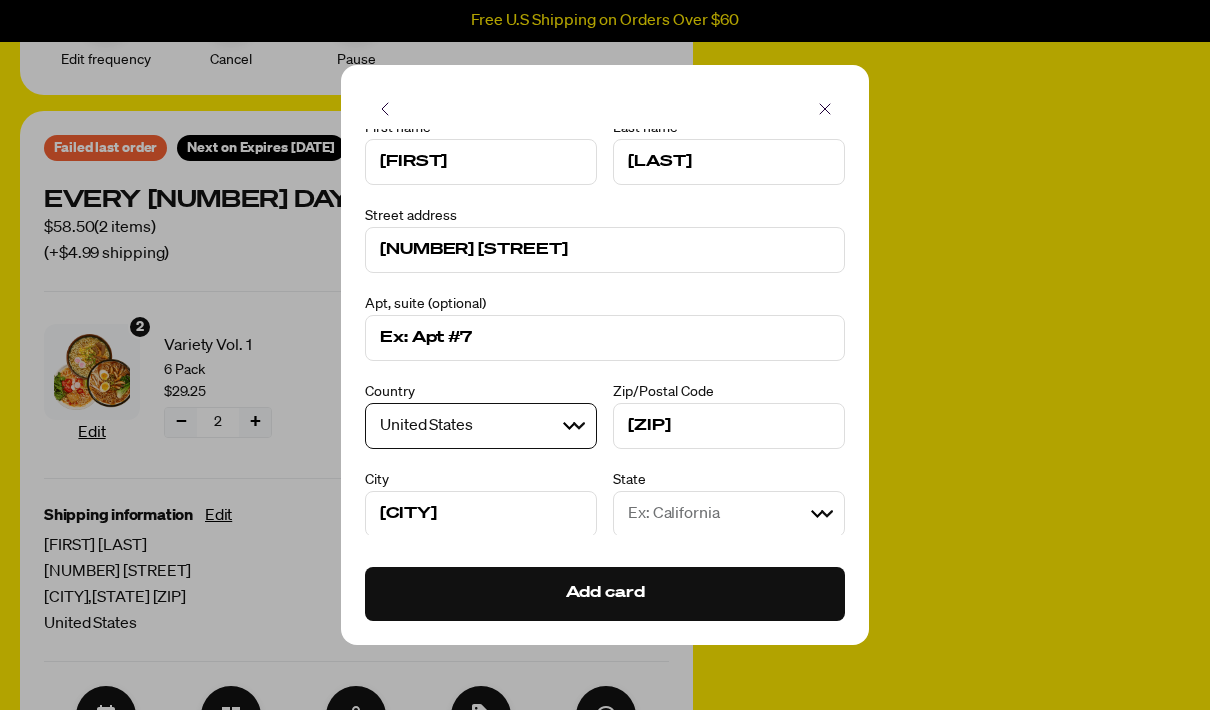 click on "Add card" at bounding box center [605, 594] 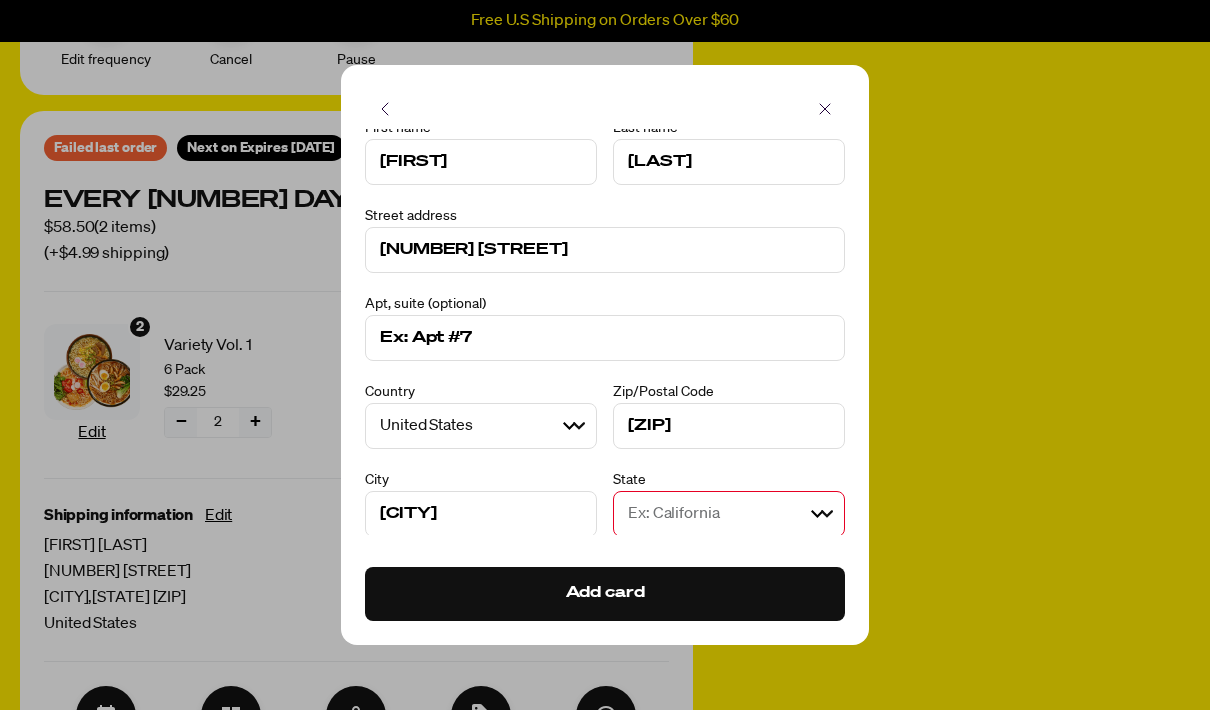 click on "Ex: California Alabama Alaska American Samoa Arizona Arkansas California Colorado Connecticut Delaware Florida Georgia Guam Hawaii Idaho Illinois Indiana Iowa Kansas Kentucky Louisiana Maine Marshall Islands Maryland Massachusetts Michigan Federated States of Micronesia Minnesota Mississippi Missouri Montana Nebraska Nevada New Hampshire New Jersey New Mexico New York North Carolina North Dakota Northern Mariana Islands Ohio Oklahoma Oregon Palau Pennsylvania Puerto Rico Rhode Island South Carolina South Dakota Tennessee Texas Virgin Islands Utah Vermont Virginia Washington District of Columbia West Virginia Wisconsin Wyoming Armed Forces Americas Armed Forces Europe Armed Forces Pacific" at bounding box center [729, 514] 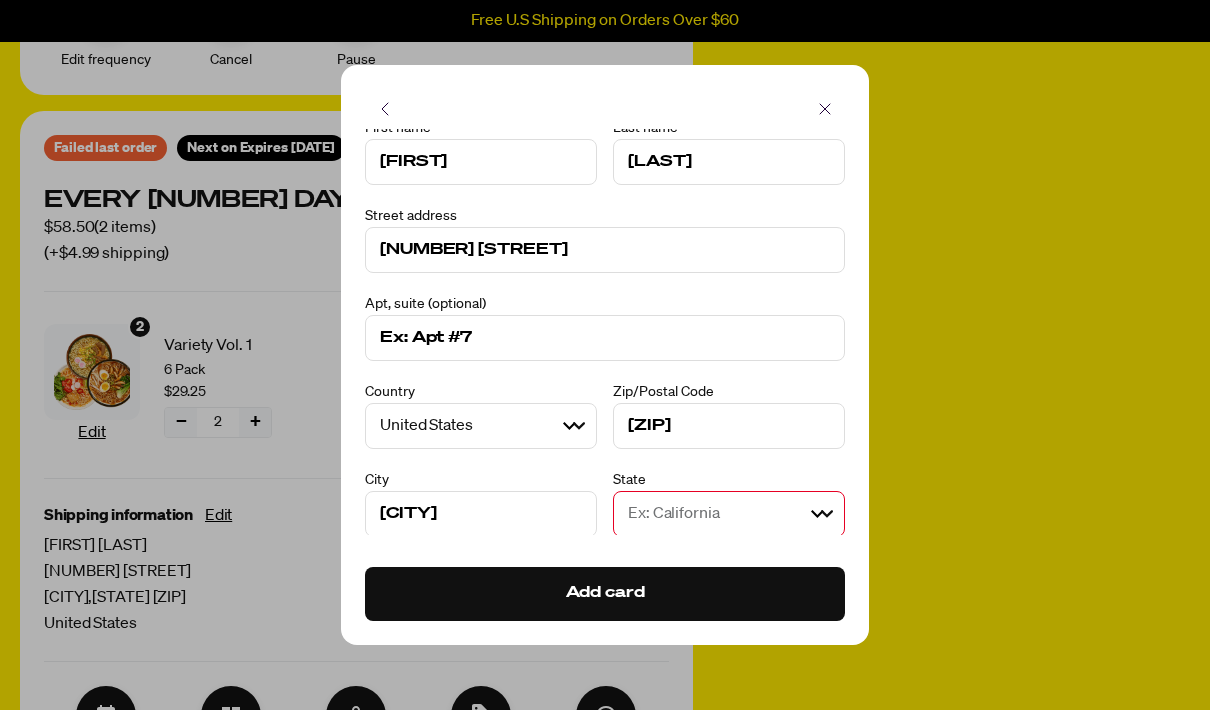select on "California" 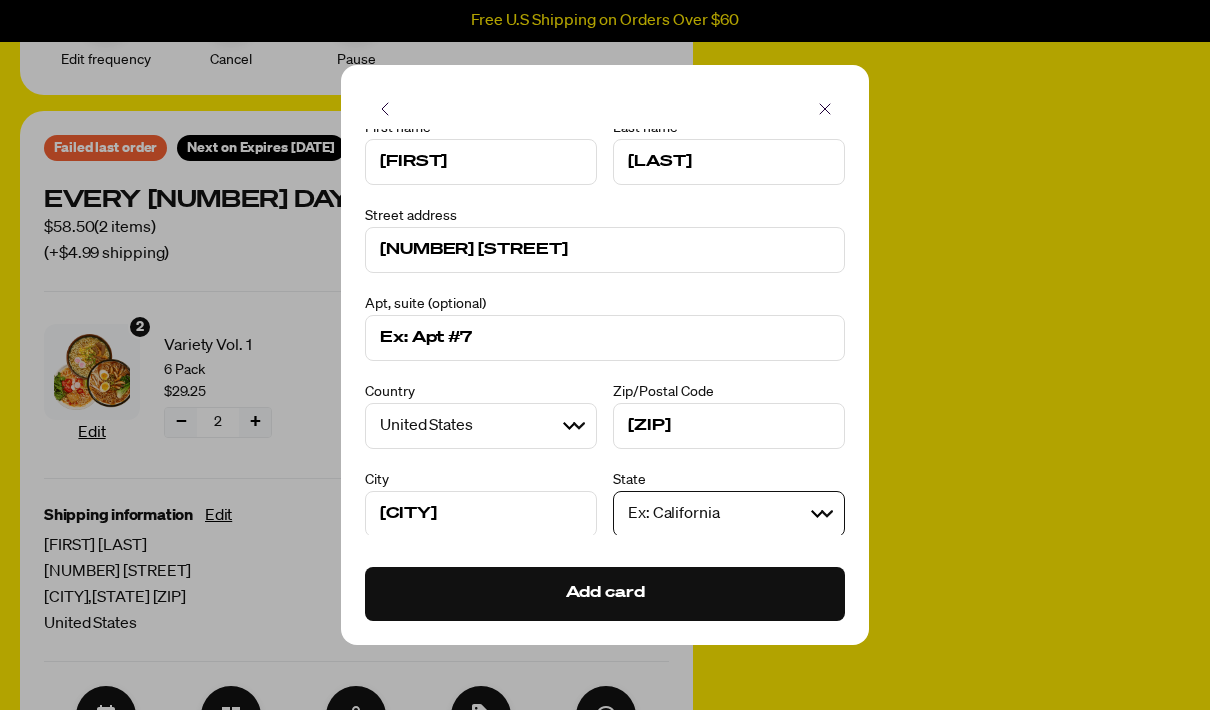 click on "Add card" at bounding box center [605, 594] 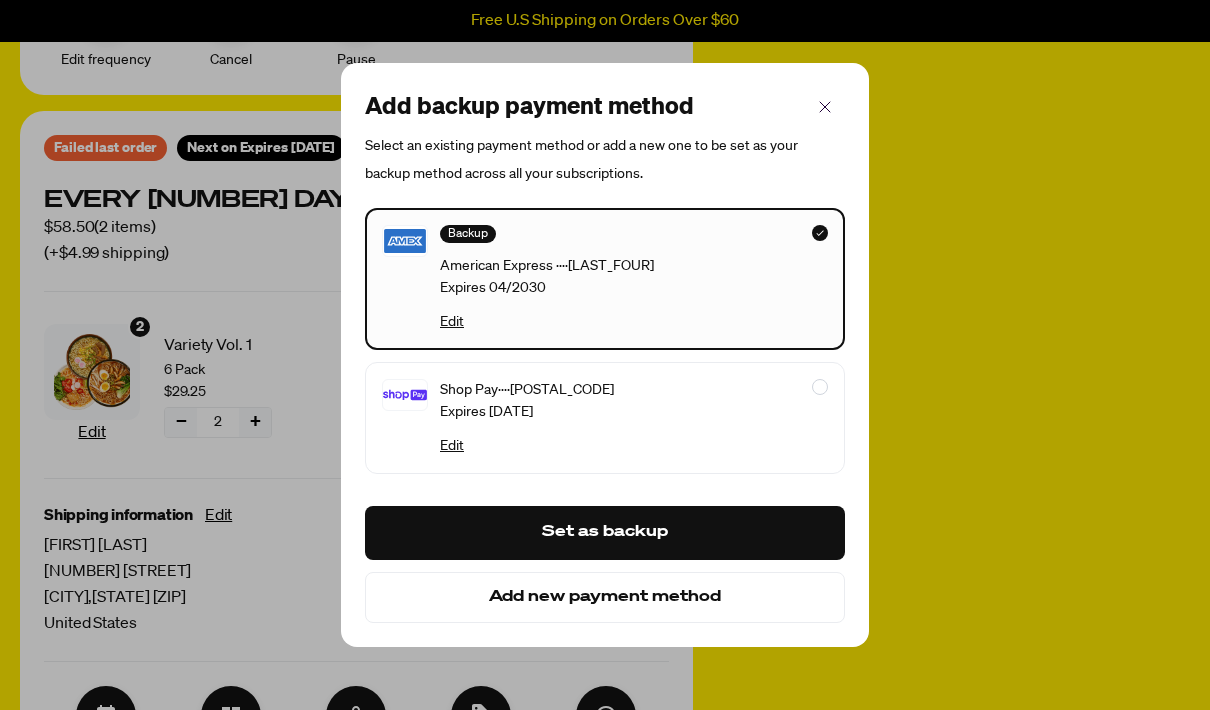 click on "Set as backup" at bounding box center (605, 533) 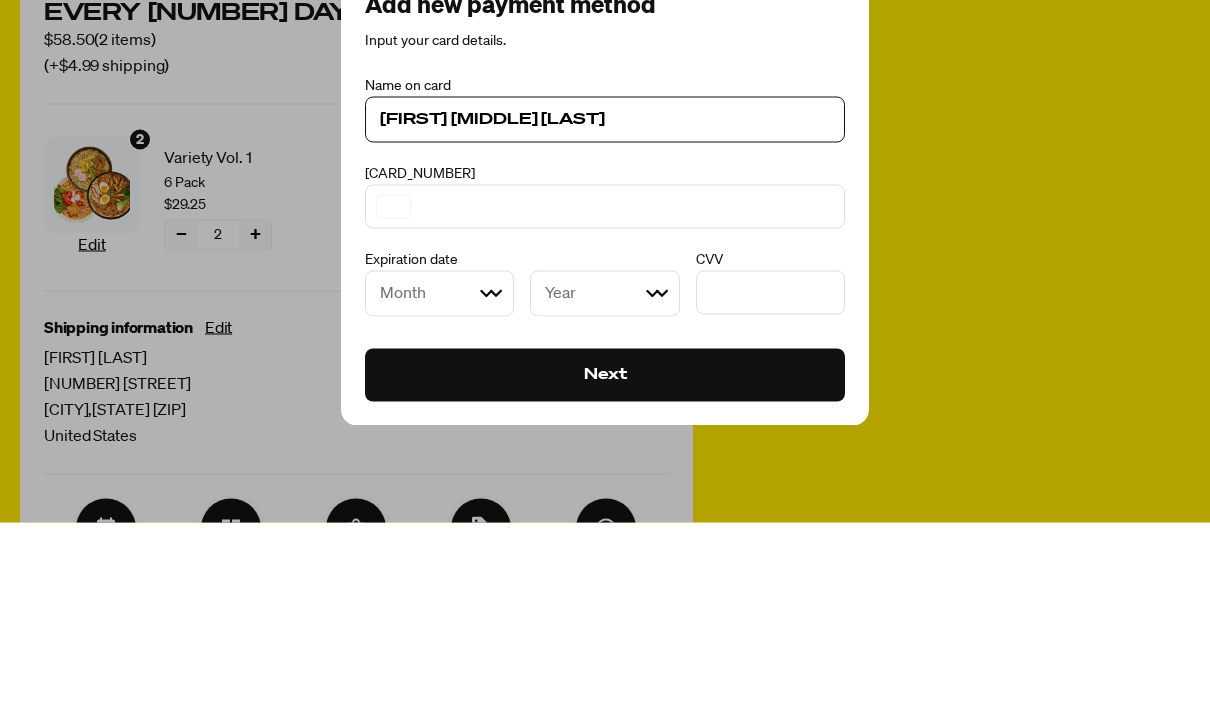 type on "Michael T Reilly" 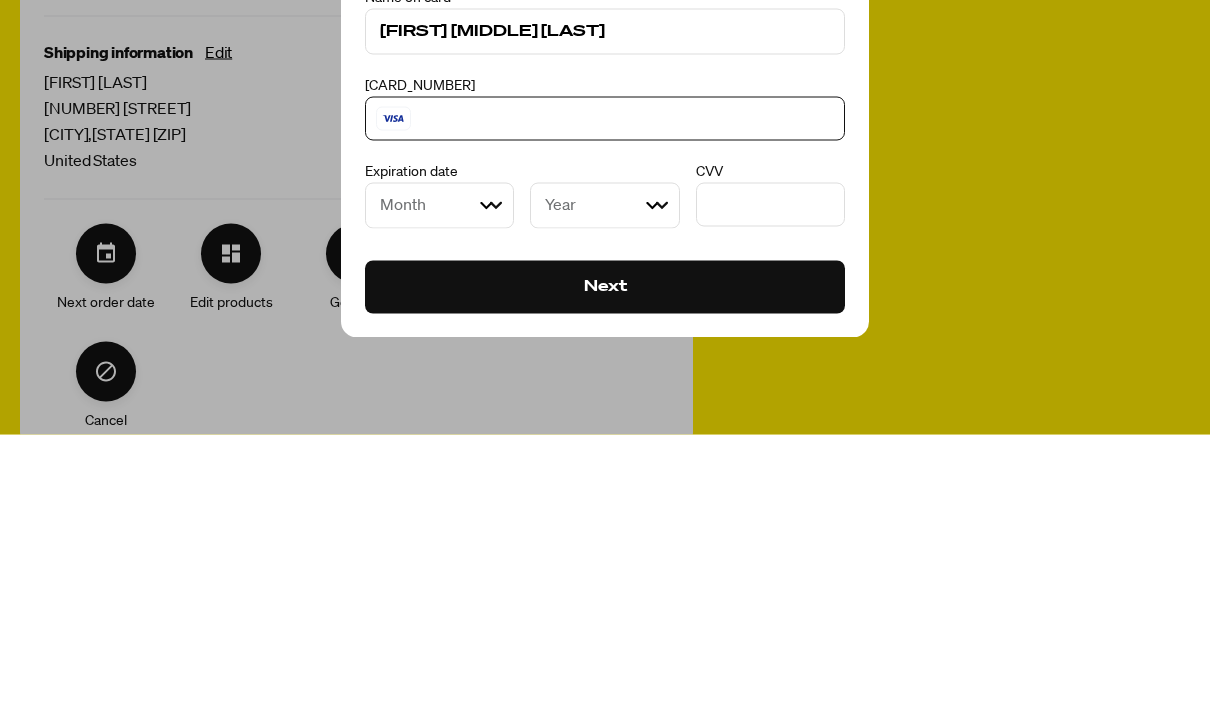 scroll, scrollTop: 1594, scrollLeft: 0, axis: vertical 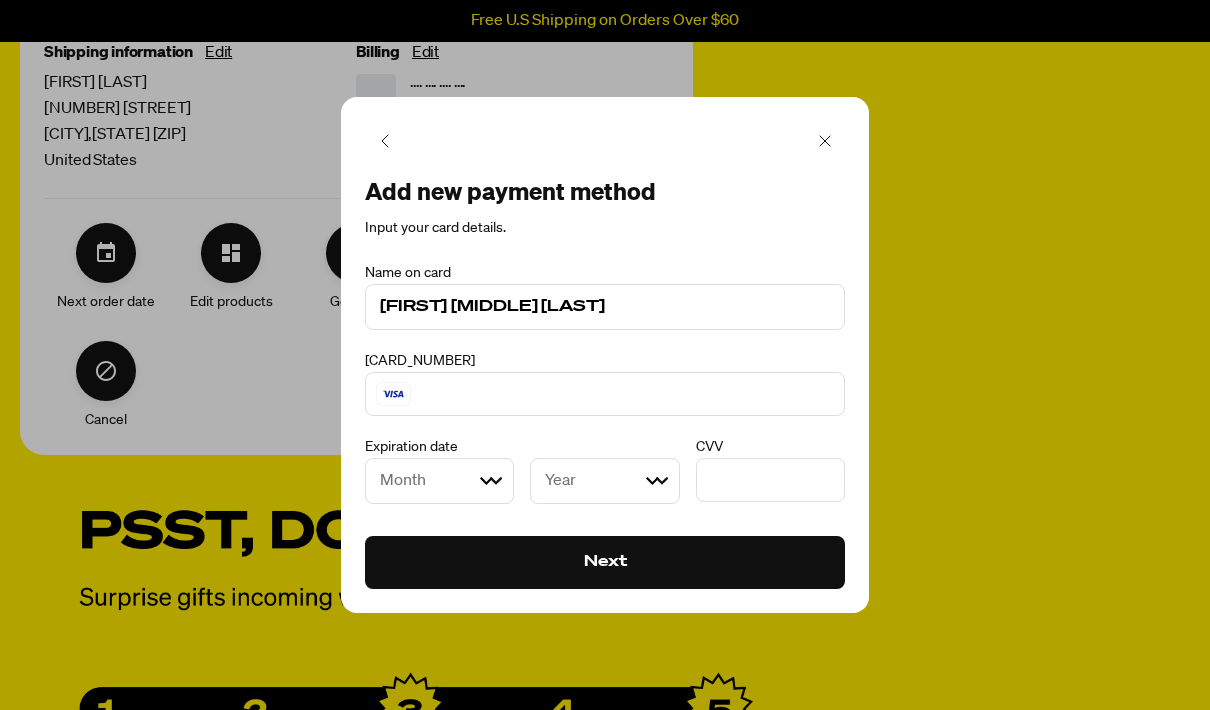 click on "Month 01 02 03 04 05 06 07 08 09 10 11 12" at bounding box center (439, 481) 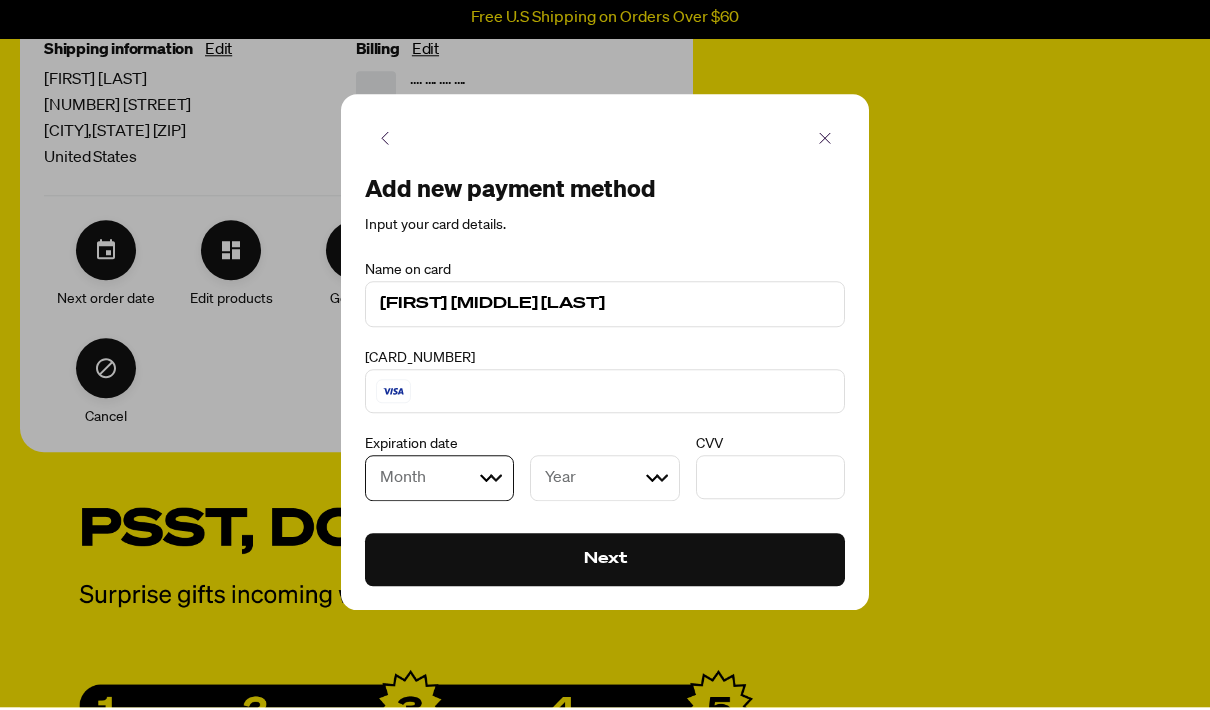 scroll, scrollTop: 1956, scrollLeft: 0, axis: vertical 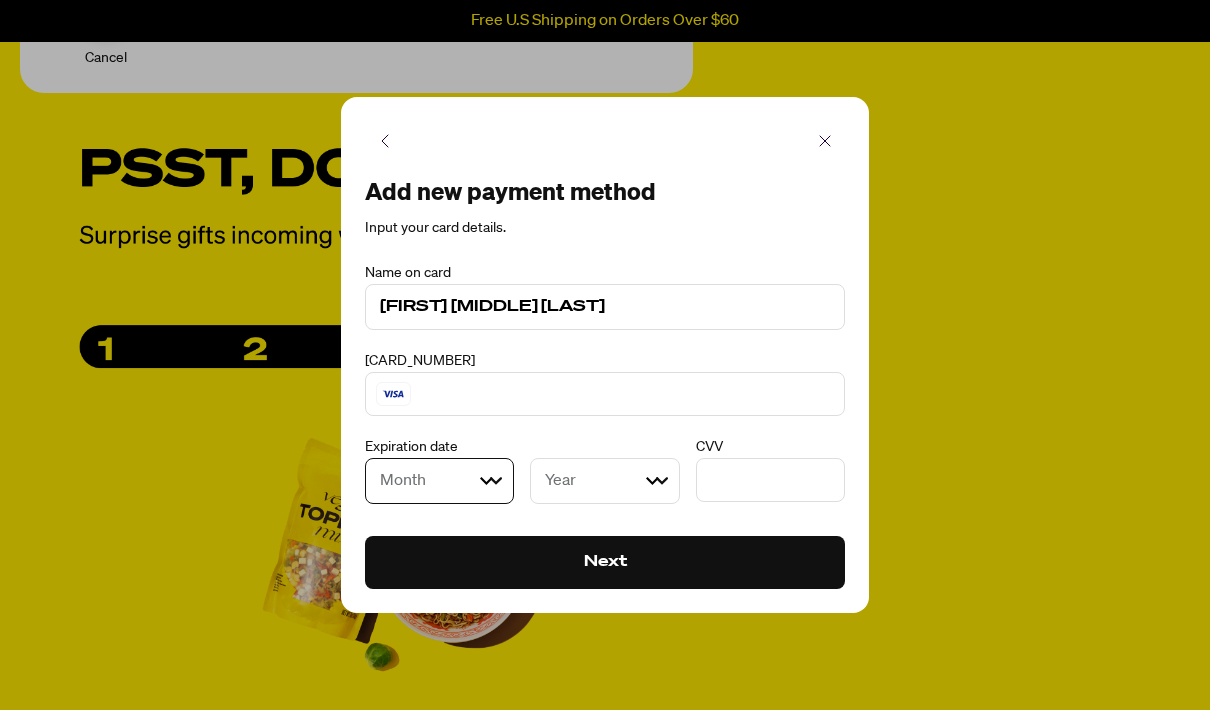 select on "11" 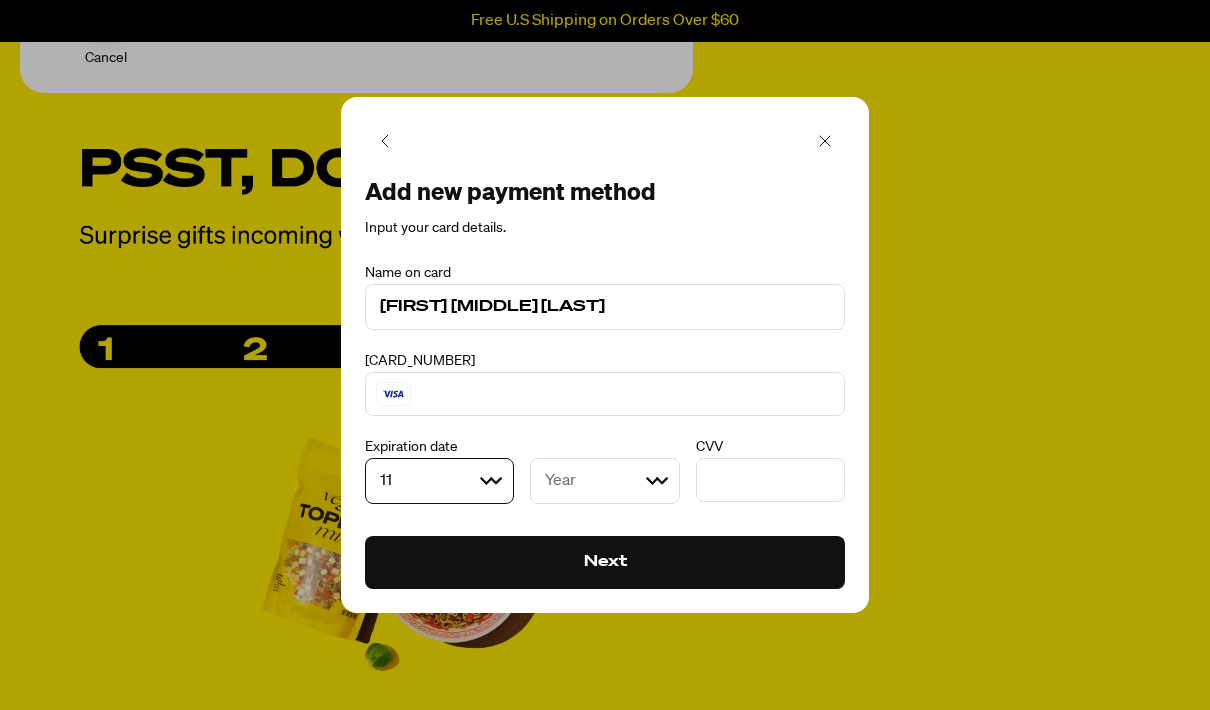 click on "Year 2025 2026 2027 2028 2029 2030 2031 2032 2033 2034 2035 2036 2037 2038 2039 2040 2041 2042 2043 2044" at bounding box center (604, 481) 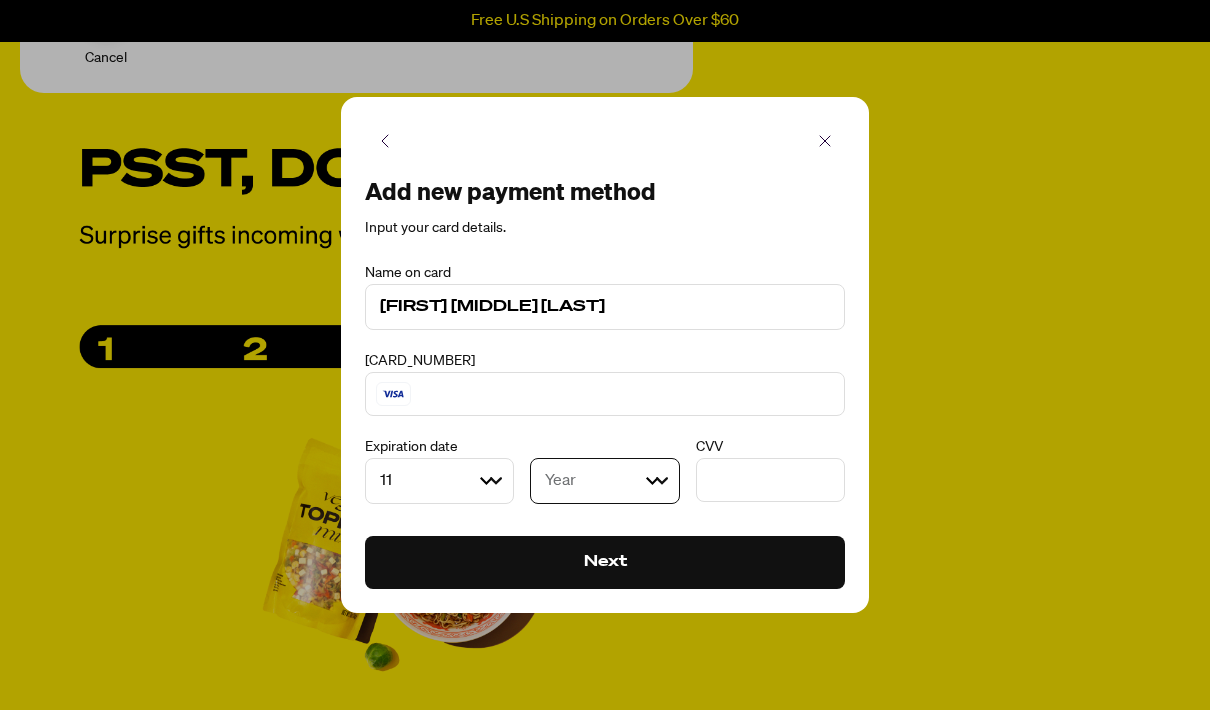 select on "2029" 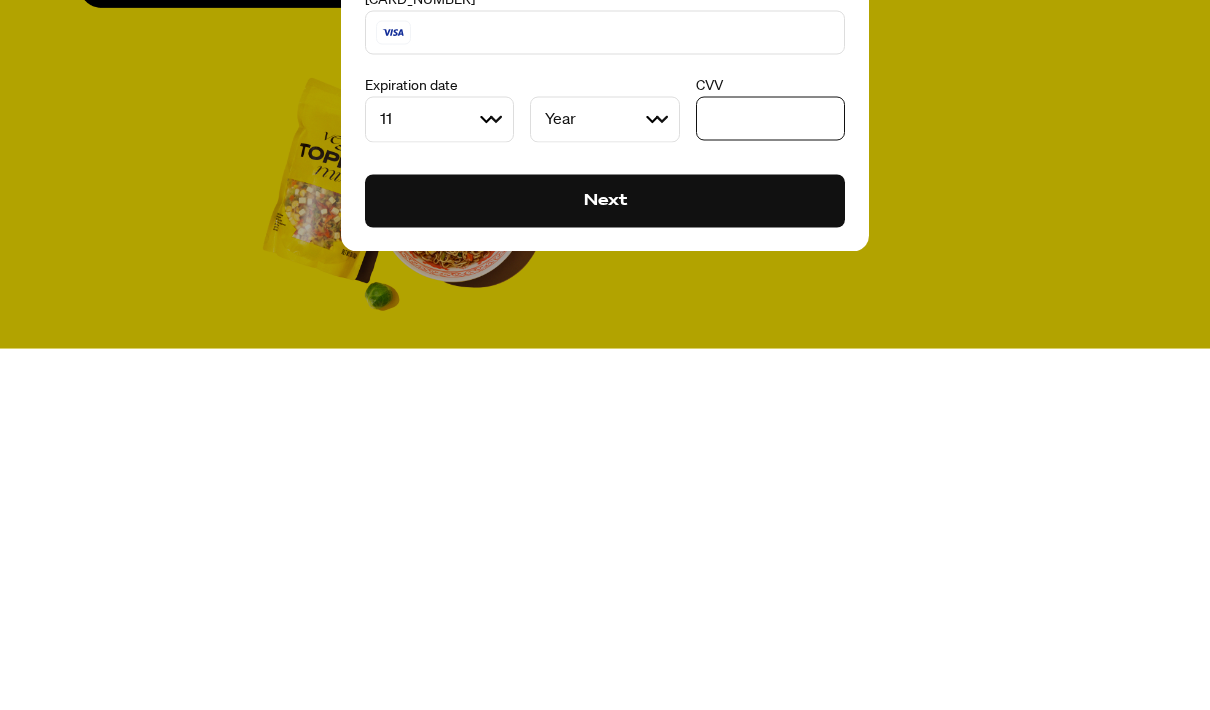 scroll, scrollTop: 2317, scrollLeft: 0, axis: vertical 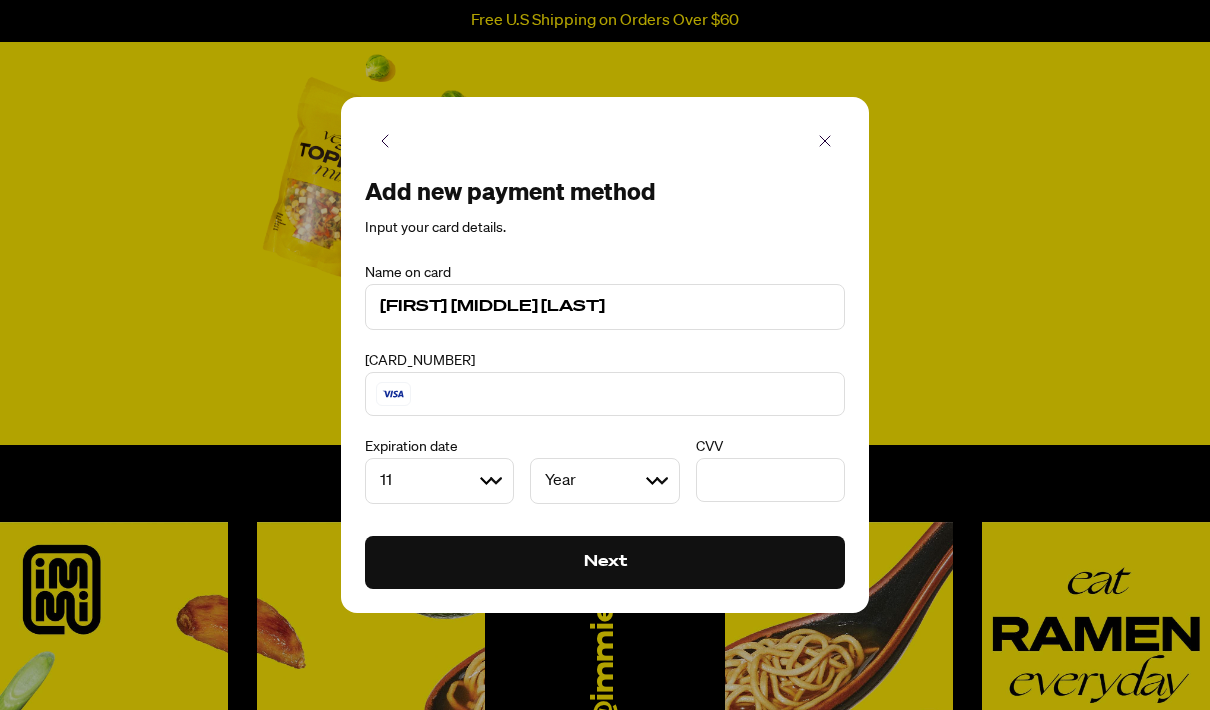 click on "Next" at bounding box center (605, 563) 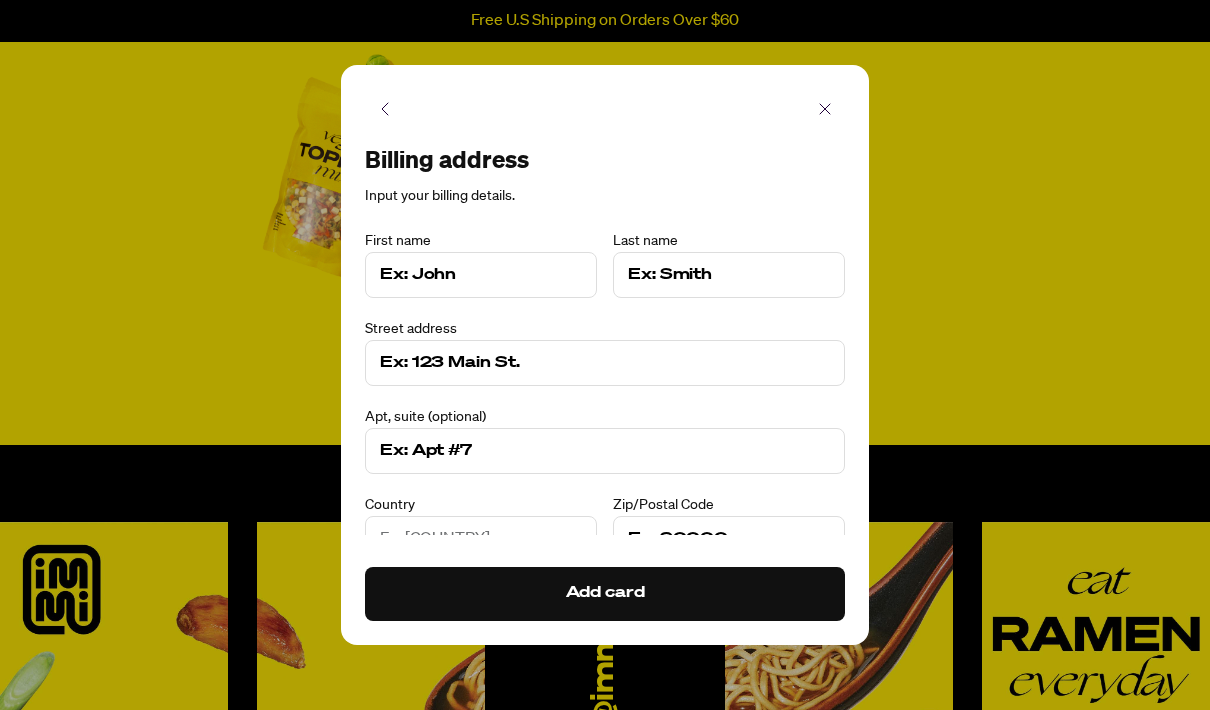 click at bounding box center (481, 275) 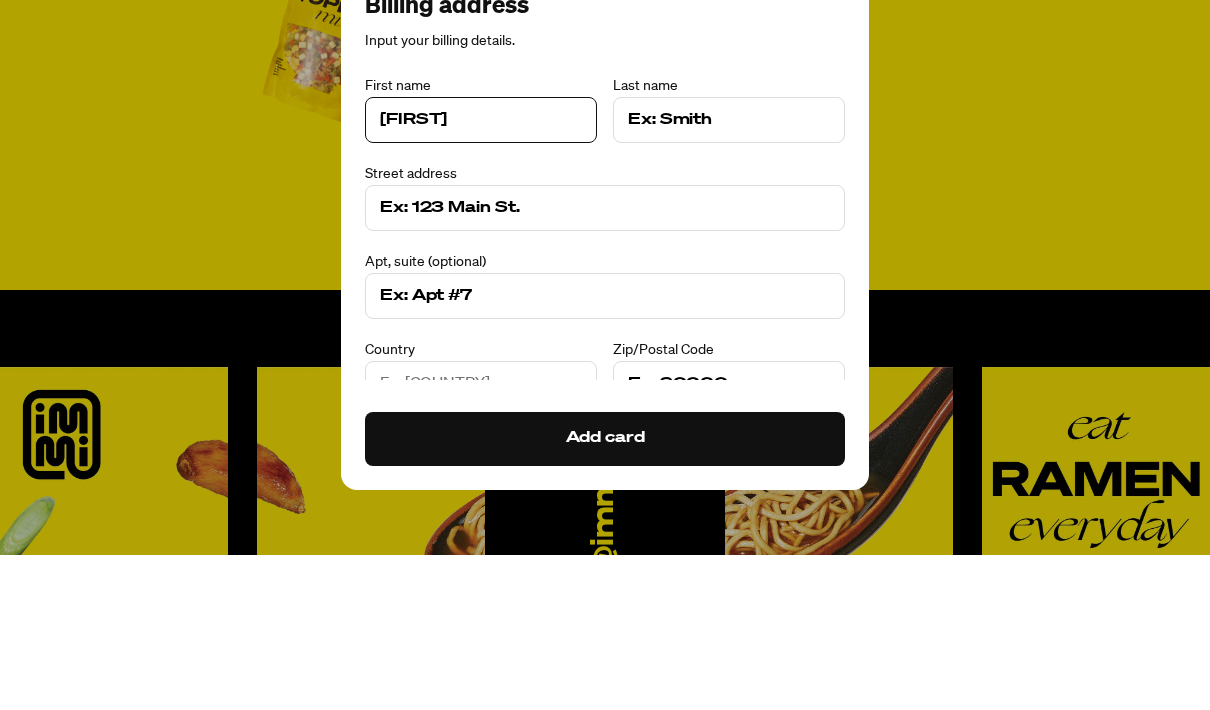 type on "Michael" 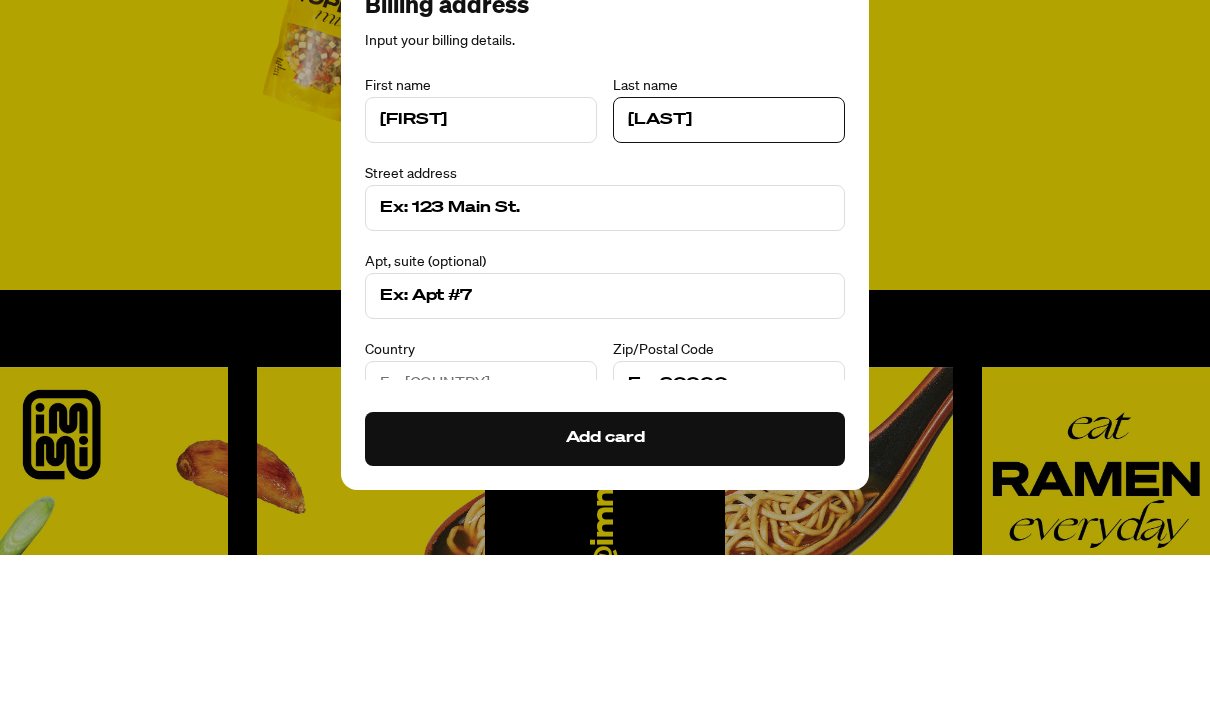 type on "Reilly" 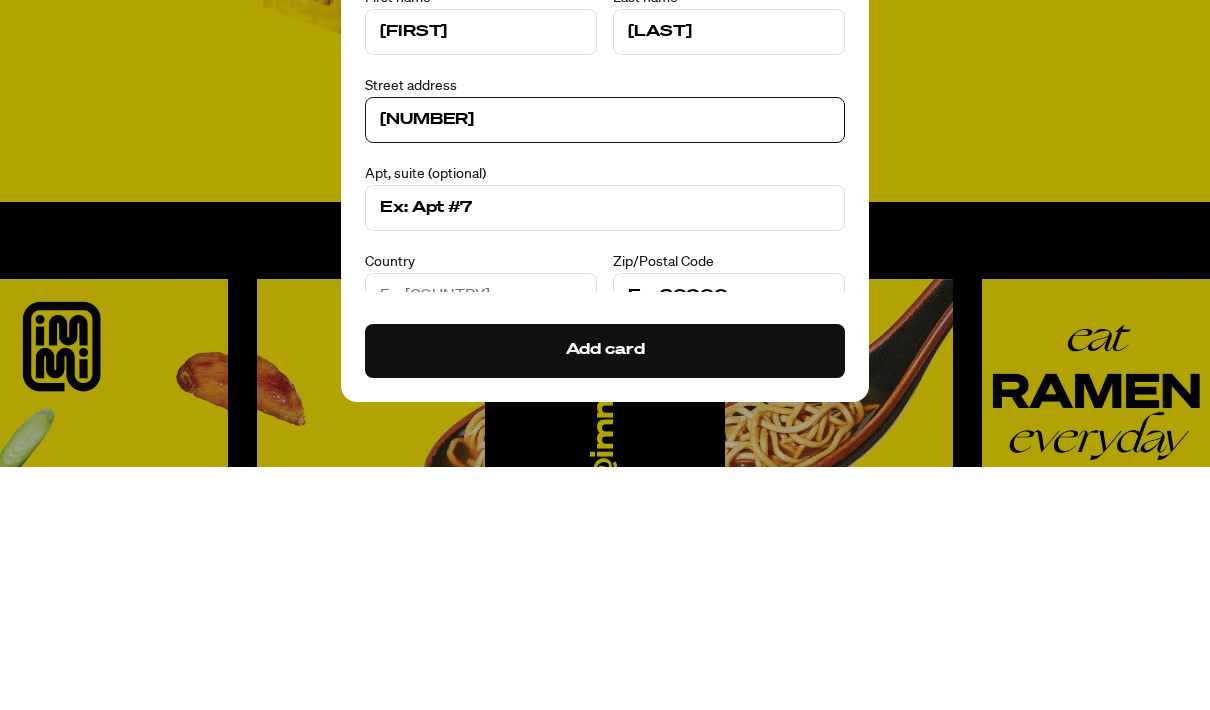 type on "4442 Mar Escarpa" 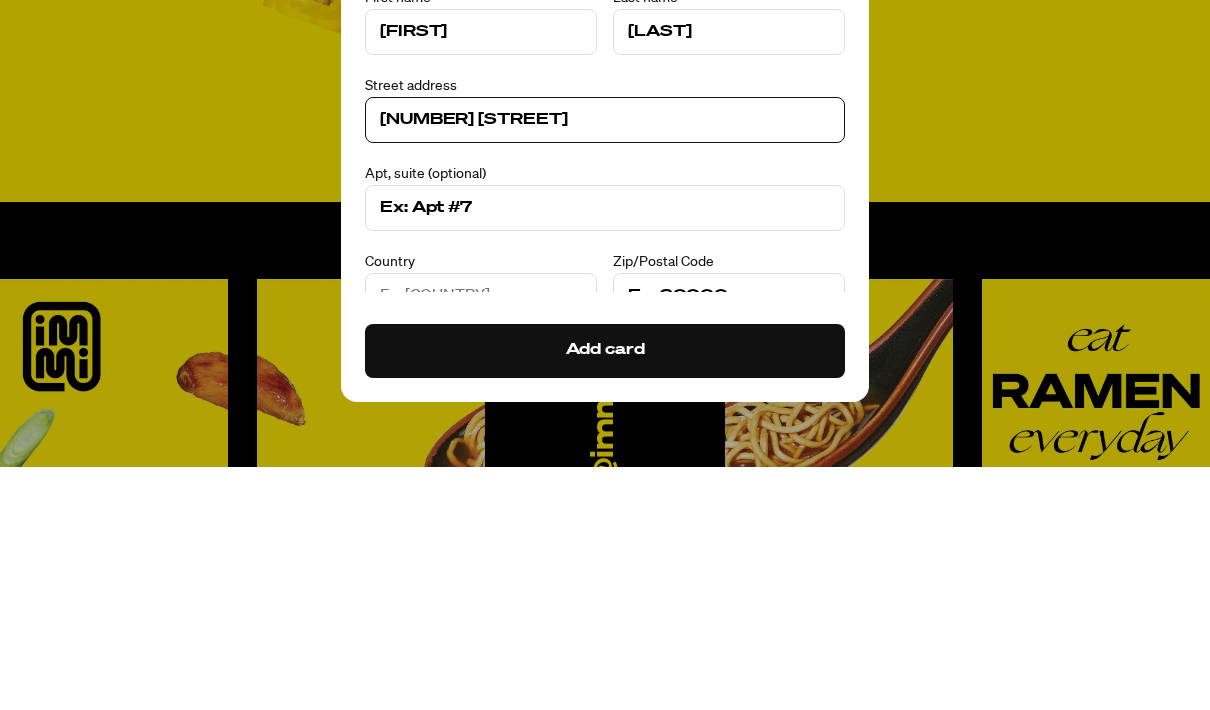 scroll, scrollTop: 2560, scrollLeft: 0, axis: vertical 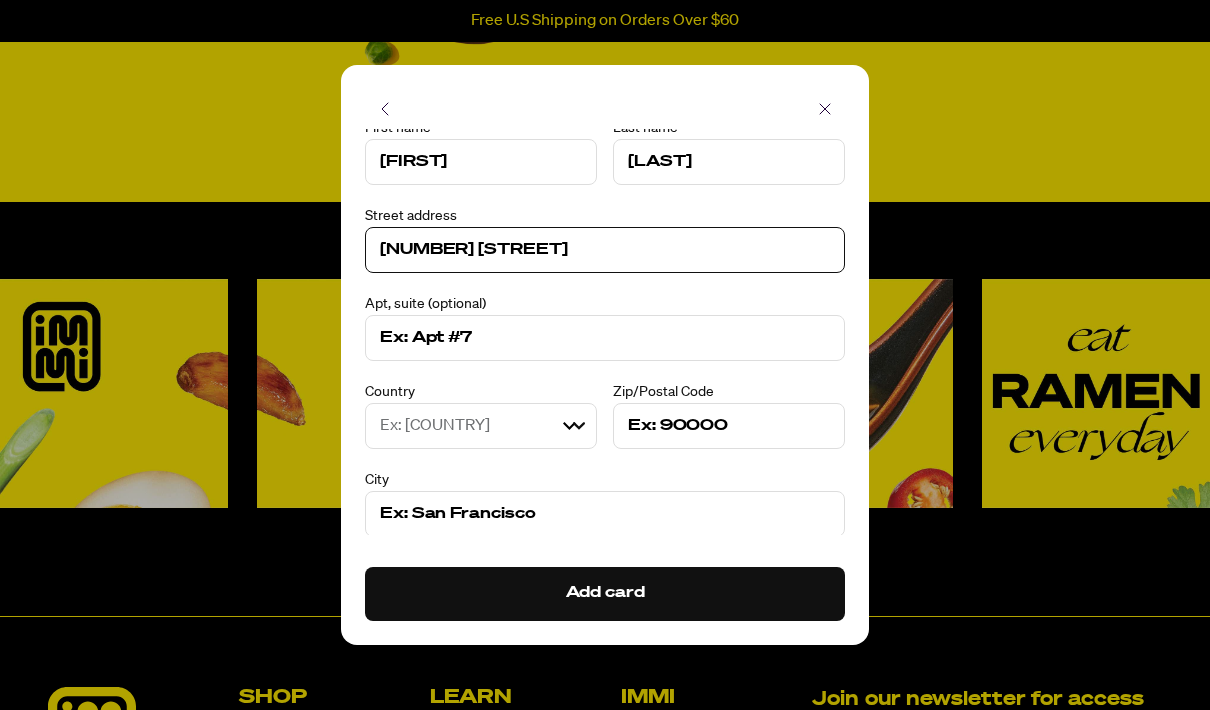 click on "Ex: United States United States United Kingdom Canada Australia Germany Netherlands Mexico France New Zealand Ireland Afghanistan Aland Islands Albania Algeria Andorra Angola Anguilla Antigua And Barbuda Argentina Armenia Aruba Ascension Island Austria Azerbaijan Bahamas Bahrain Bangladesh Barbados Belarus Belgium Belize Benin Bermuda Bhutan Bolivia Bosnia And Herzegovina Botswana Bouvet Island Brazil British Indian Ocean Territory Brunei Bulgaria Burkina Faso Burundi Cambodia Cape Verde Caribbean Netherlands Cayman Islands Central African Republic Chad Chile China Christmas Island Cocos (Keeling) Islands Colombia Comoros Congo Congo, The Democratic Republic Of The Cook Islands Costa Rica Croatia Cuba Curaçao Cyprus Czechia Côte d'Ivoire Denmark Djibouti Dominica Dominican Republic Ecuador Egypt El Salvador Equatorial Guinea Eritrea Estonia Eswatini Ethiopia Falkland Islands (Malvinas) Faroe Islands Fiji Finland French Guiana French Polynesia French Southern Territories Gabon Gambia Georgia Ghana Gibraltar" at bounding box center (481, 426) 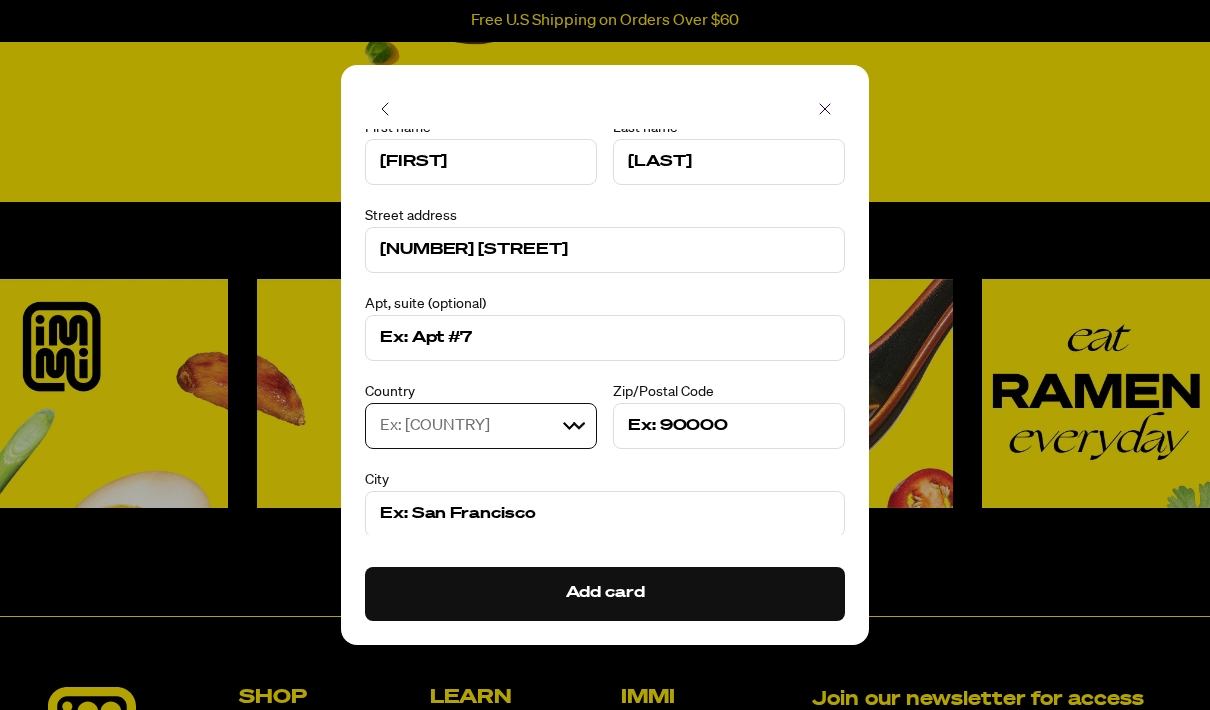 select on "United States" 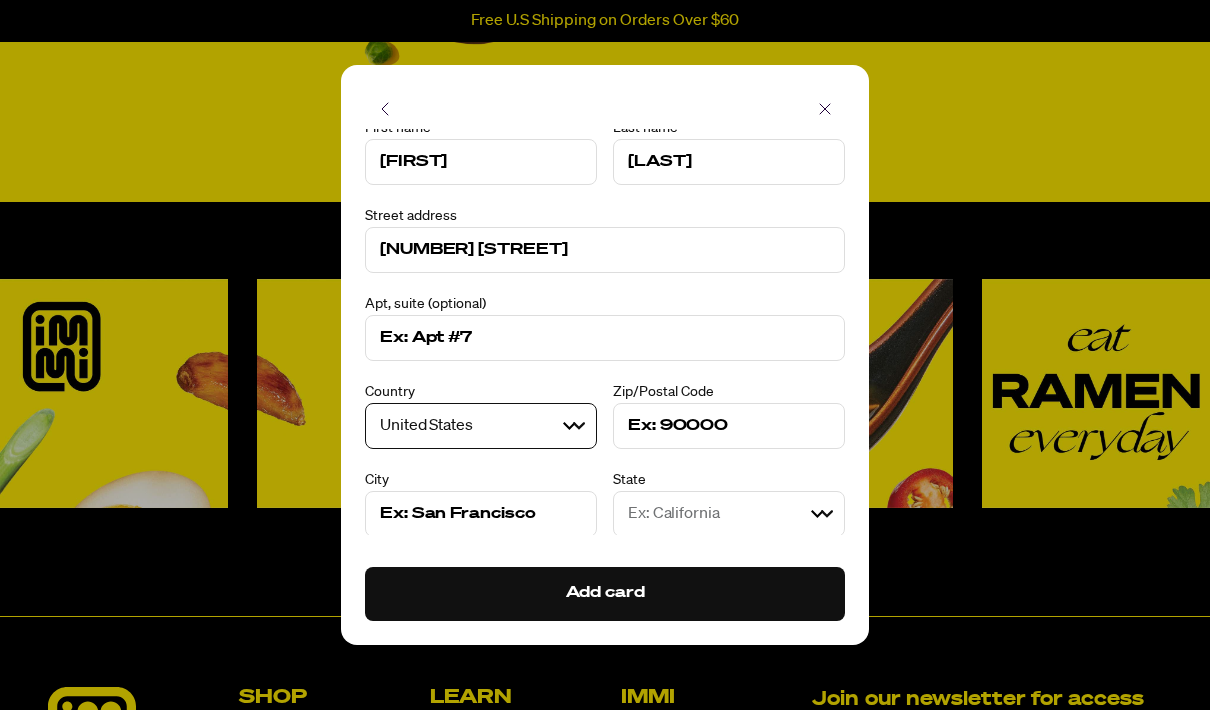 click at bounding box center (729, 426) 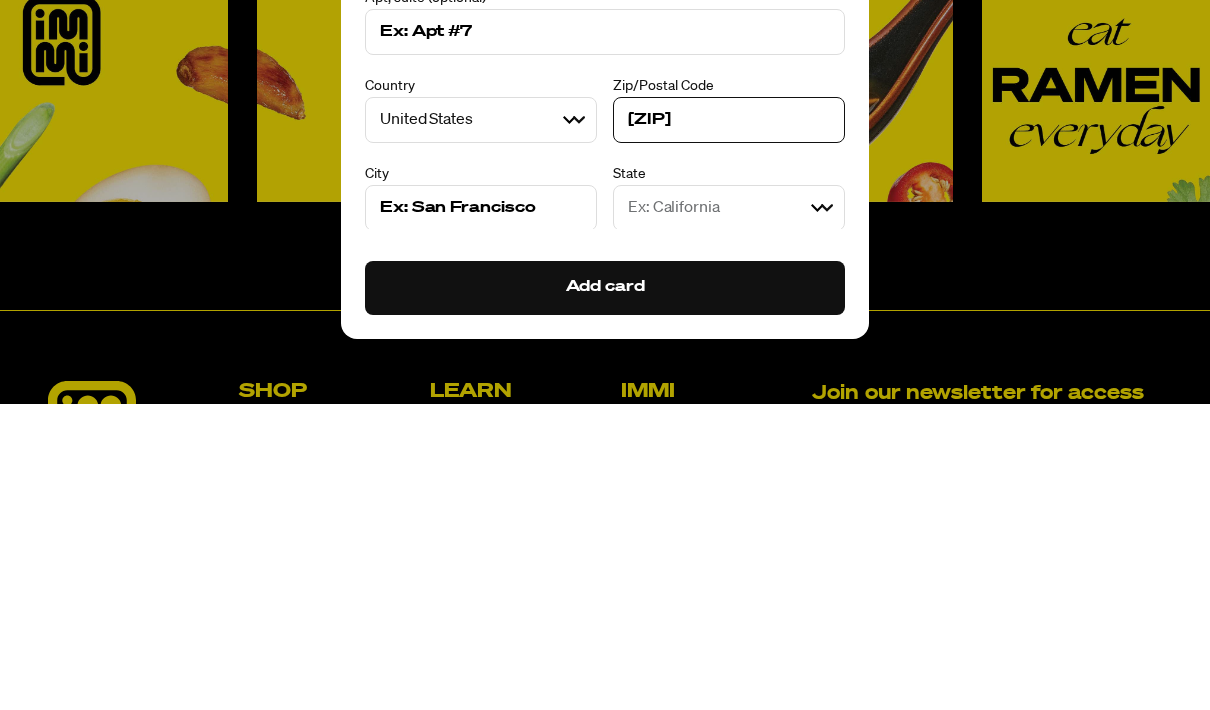 scroll, scrollTop: 2866, scrollLeft: 0, axis: vertical 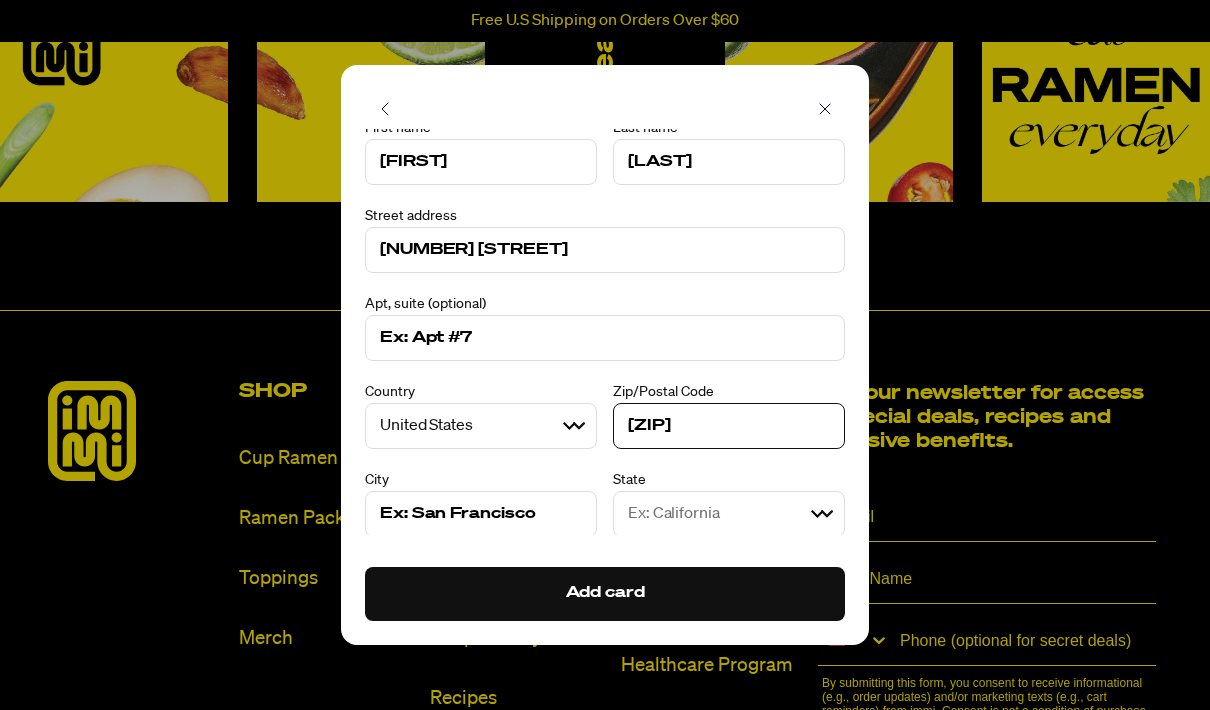 type on "92673" 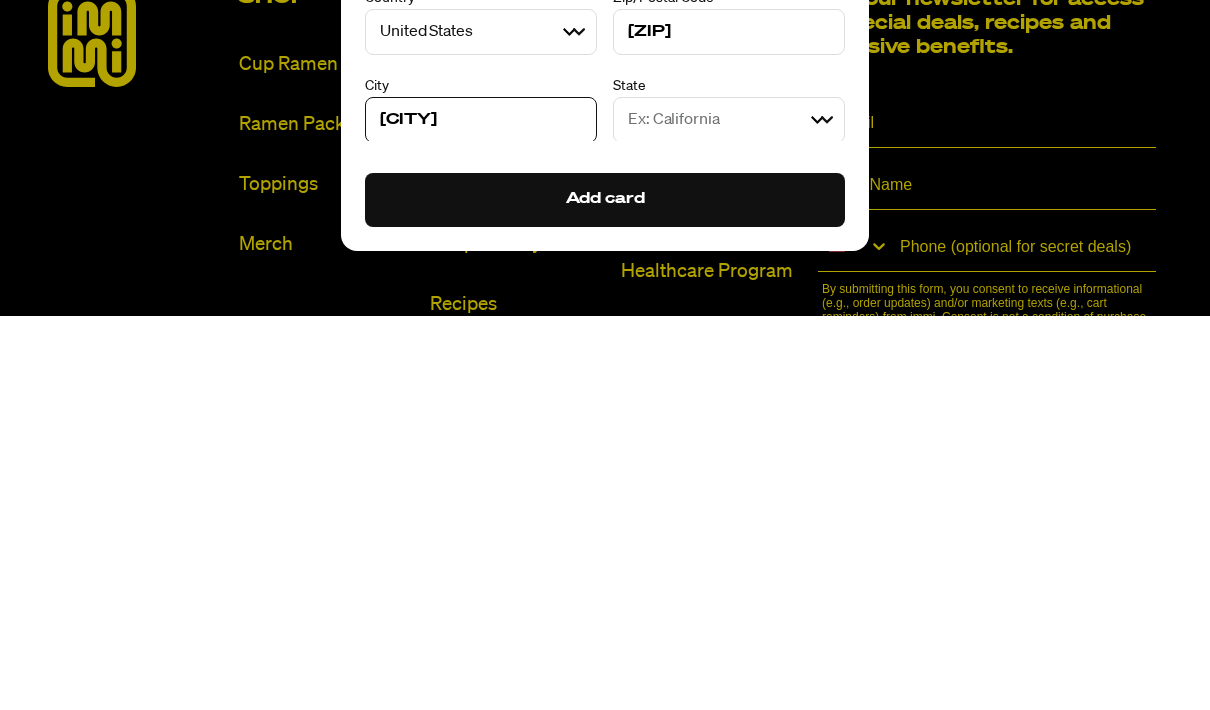 type on "San Clemente" 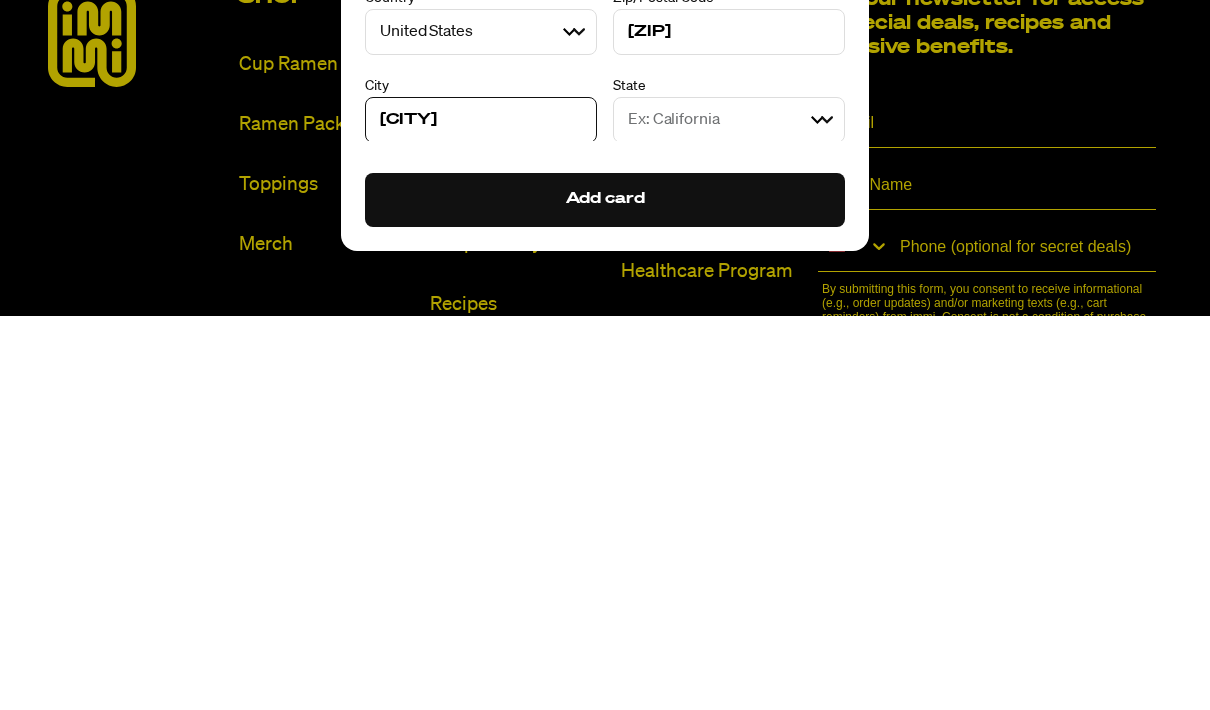click on "Ex: California Alabama Alaska American Samoa Arizona Arkansas California Colorado Connecticut Delaware Florida Georgia Guam Hawaii Idaho Illinois Indiana Iowa Kansas Kentucky Louisiana Maine Marshall Islands Maryland Massachusetts Michigan Federated States of Micronesia Minnesota Mississippi Missouri Montana Nebraska Nevada New Hampshire New Jersey New Mexico New York North Carolina North Dakota Northern Mariana Islands Ohio Oklahoma Oregon Palau Pennsylvania Puerto Rico Rhode Island South Carolina South Dakota Tennessee Texas Virgin Islands Utah Vermont Virginia Washington District of Columbia West Virginia Wisconsin Wyoming Armed Forces Americas Armed Forces Europe Armed Forces Pacific" at bounding box center [729, 514] 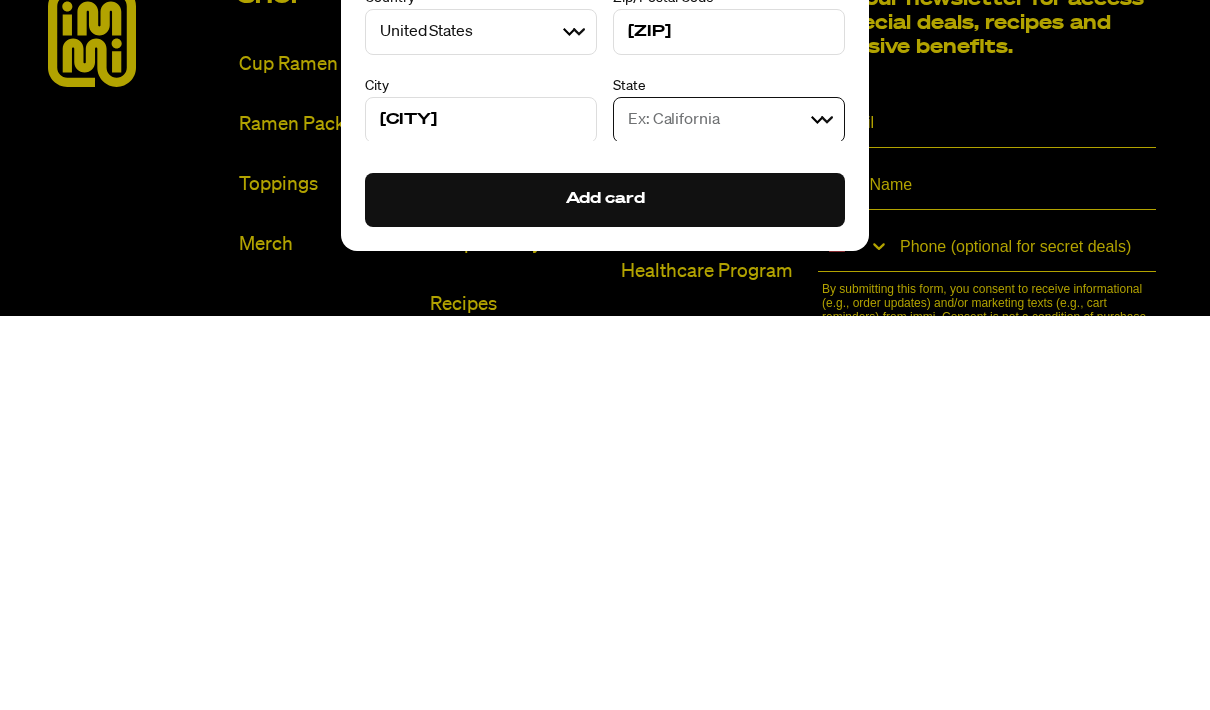 scroll, scrollTop: 3260, scrollLeft: 0, axis: vertical 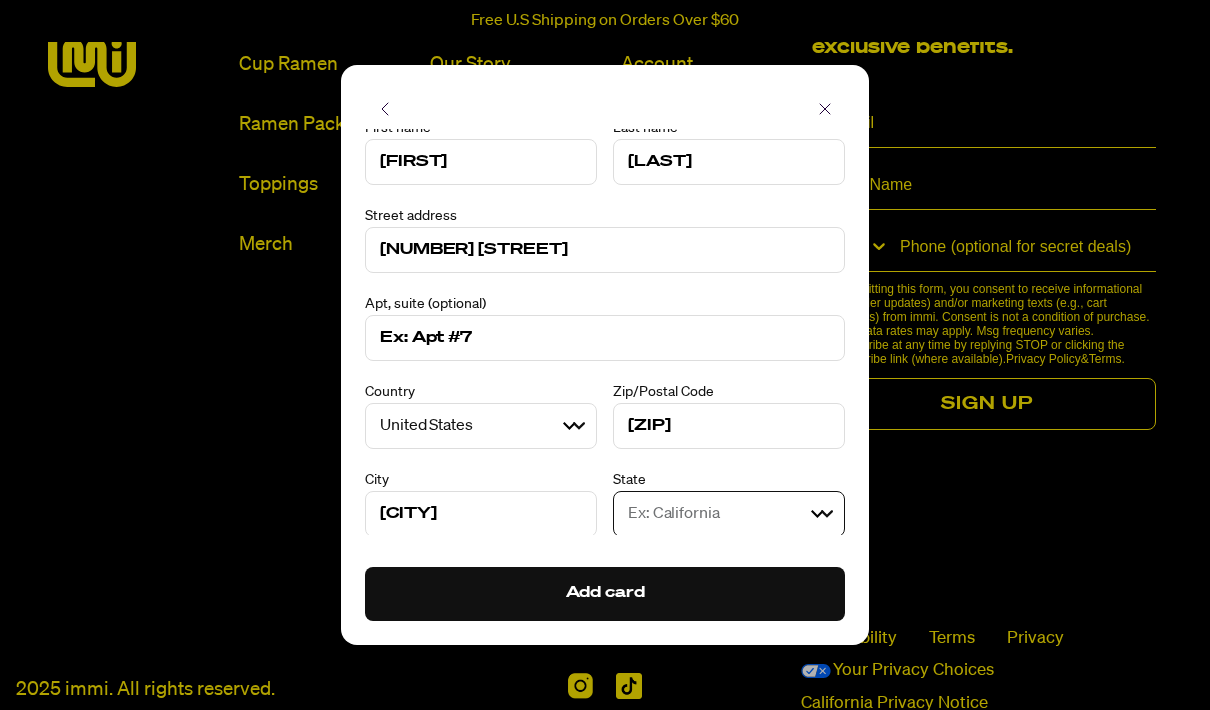 select on "California" 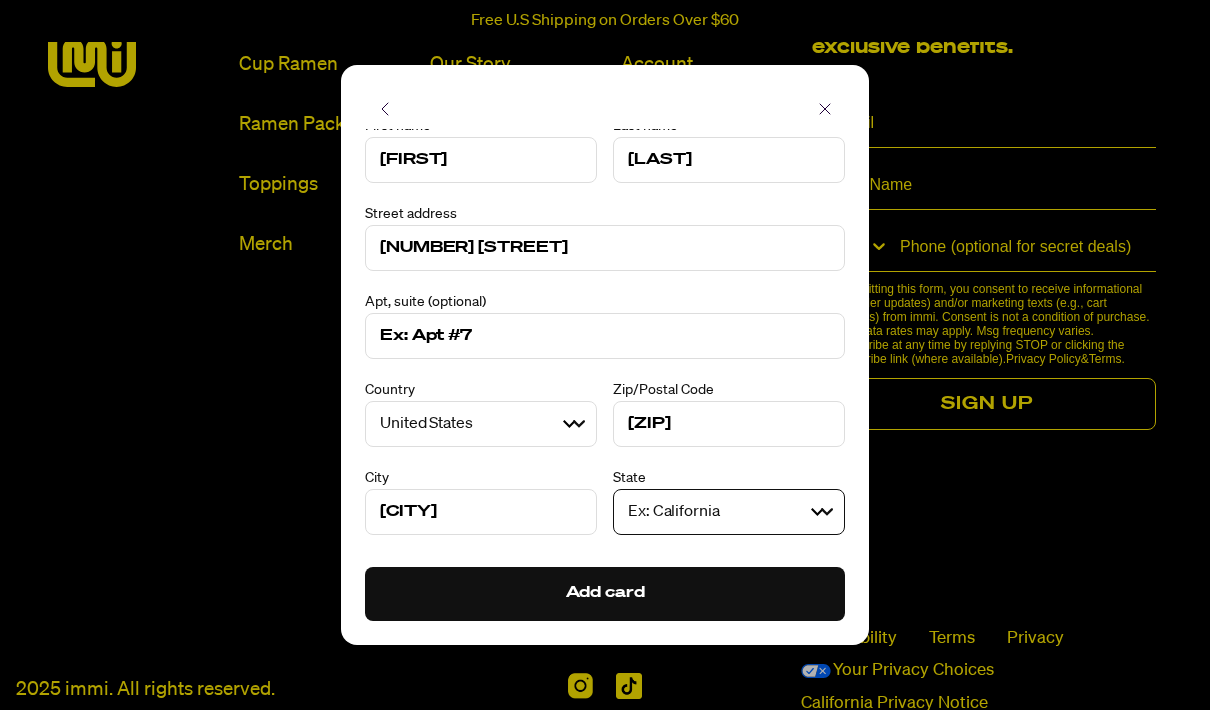 scroll, scrollTop: 113, scrollLeft: 0, axis: vertical 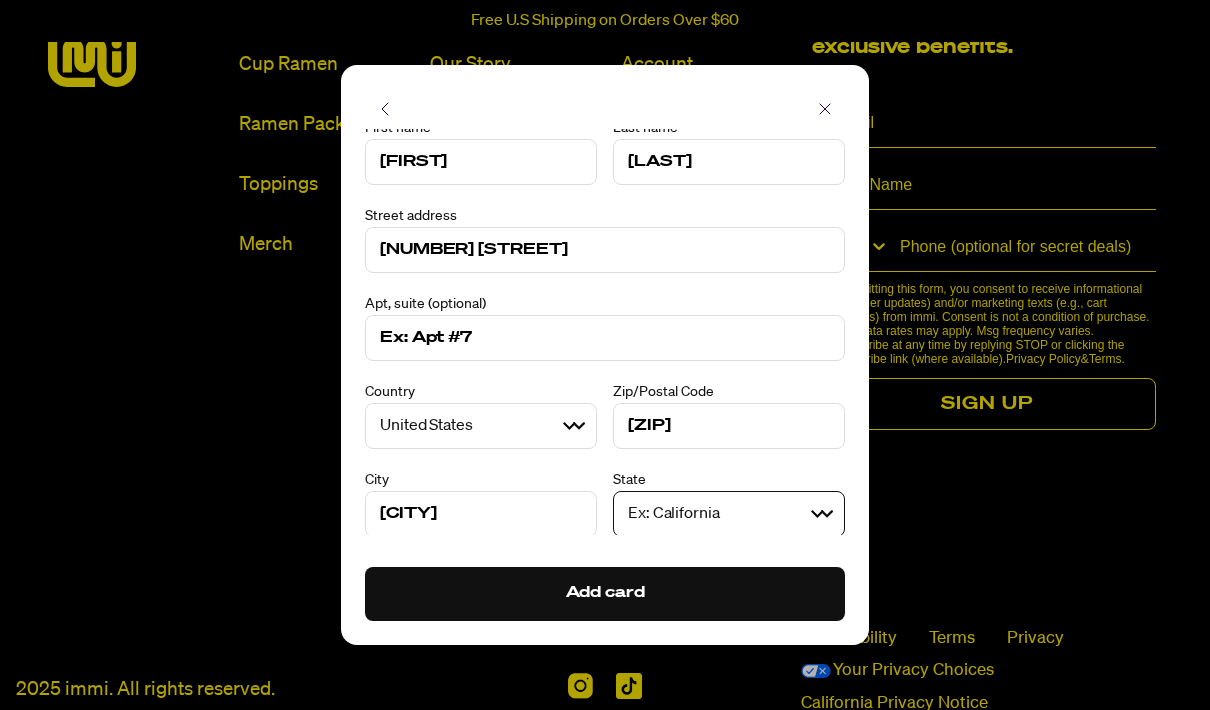click on "Add card" at bounding box center [605, 594] 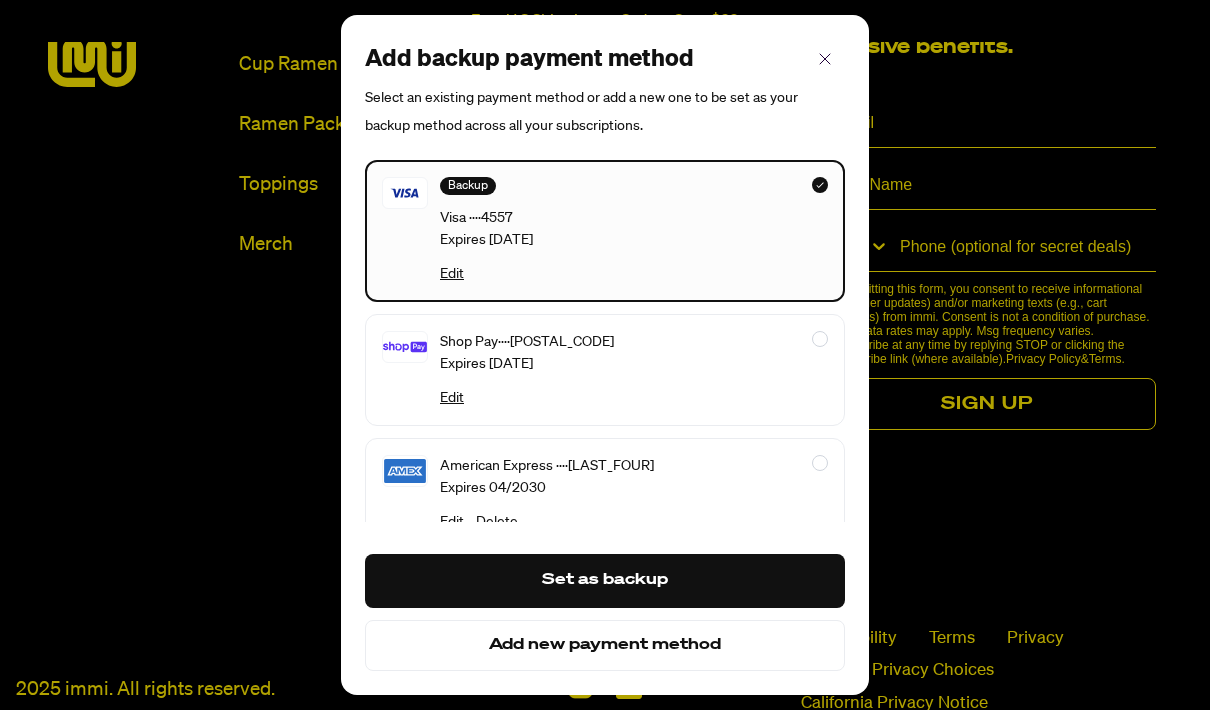 click on "Set as backup" at bounding box center (605, 581) 